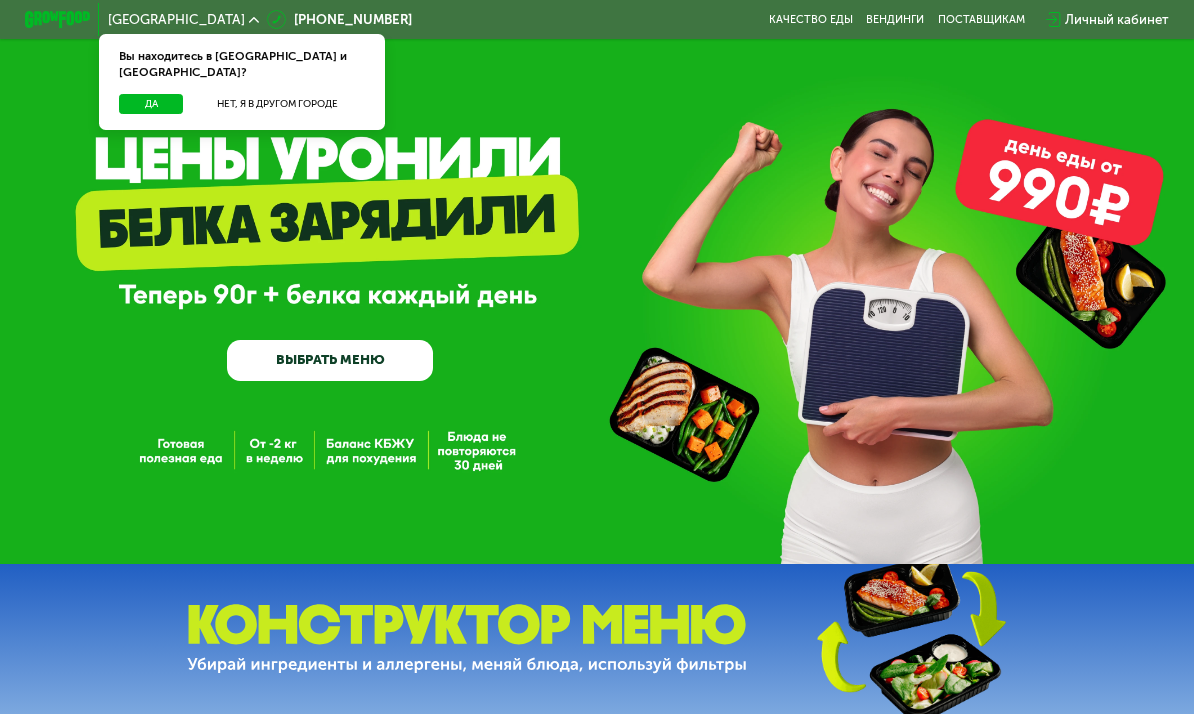 scroll, scrollTop: 0, scrollLeft: 0, axis: both 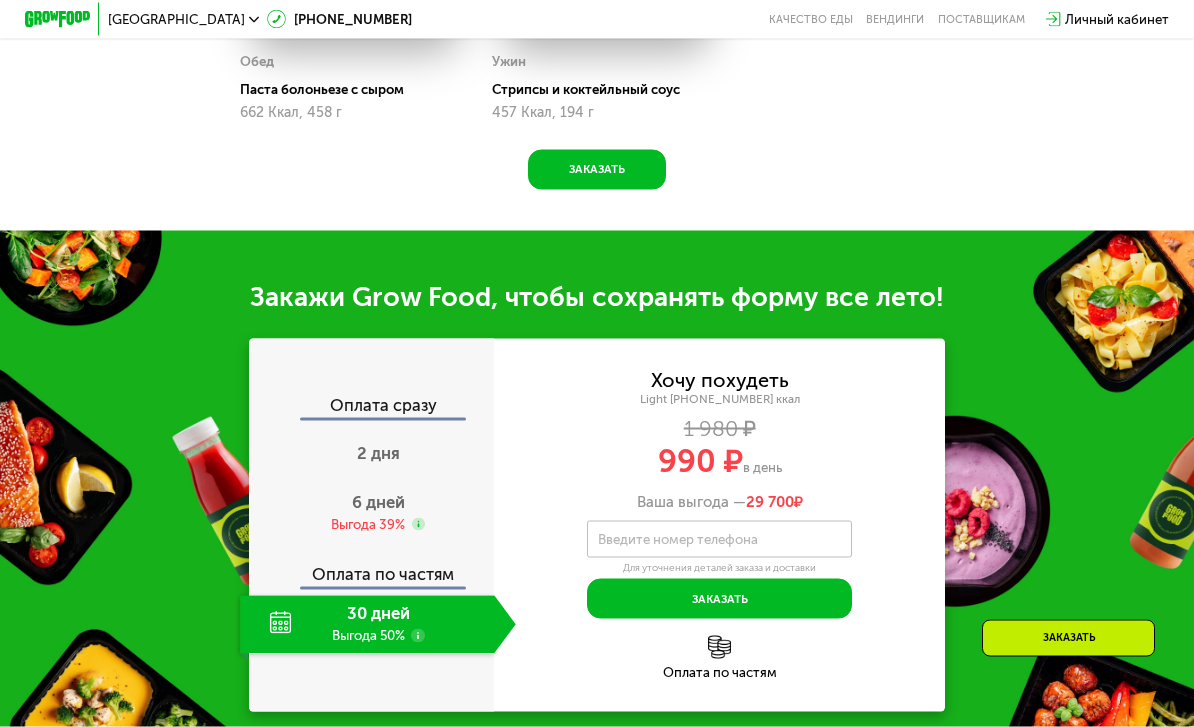 click on "2 дня" at bounding box center [377, 456] 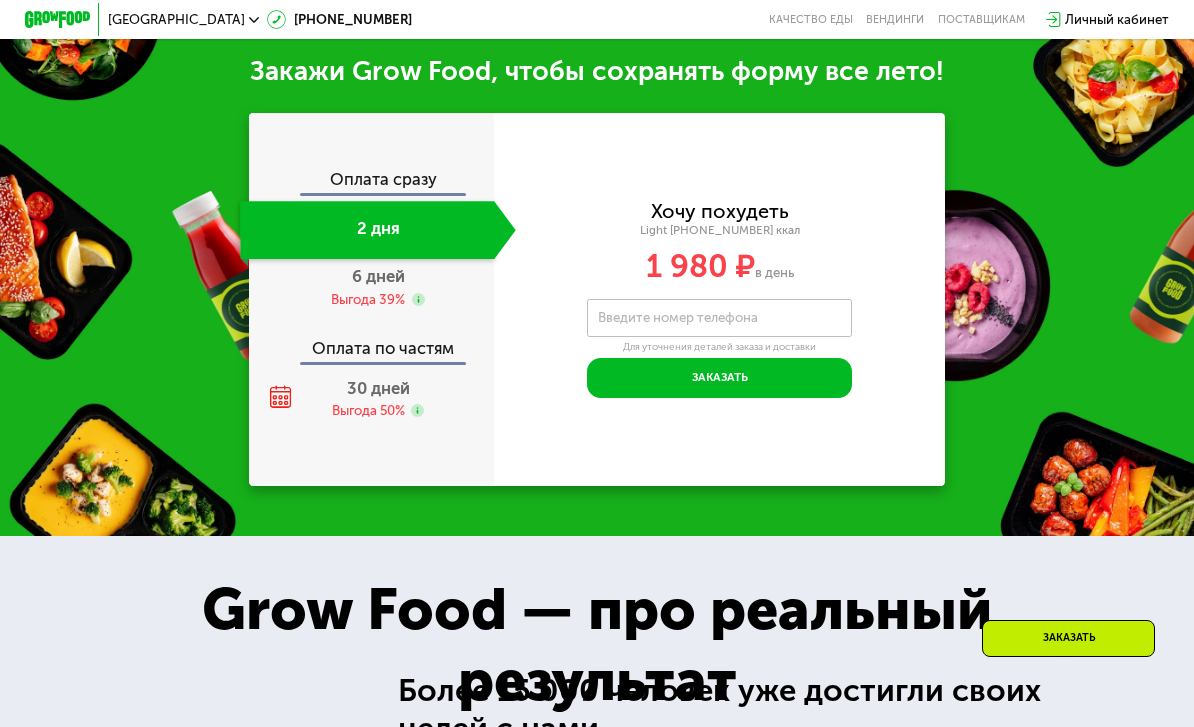 scroll, scrollTop: 1680, scrollLeft: 0, axis: vertical 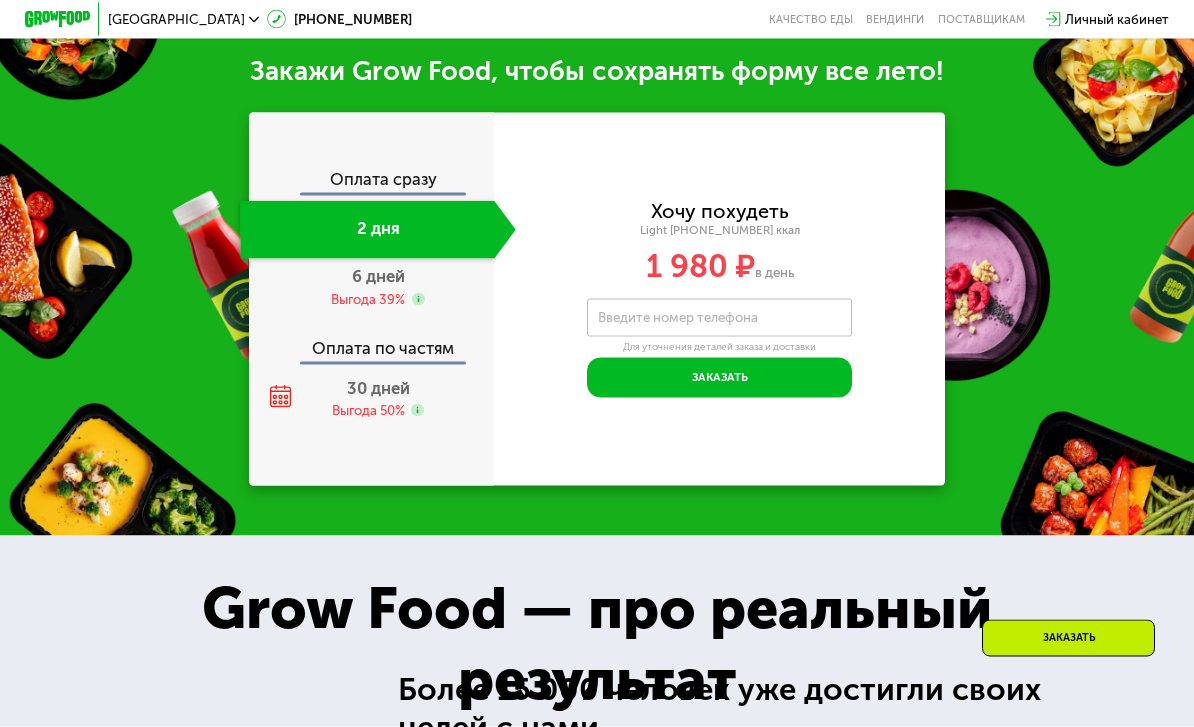 click on "Оплата сразу" 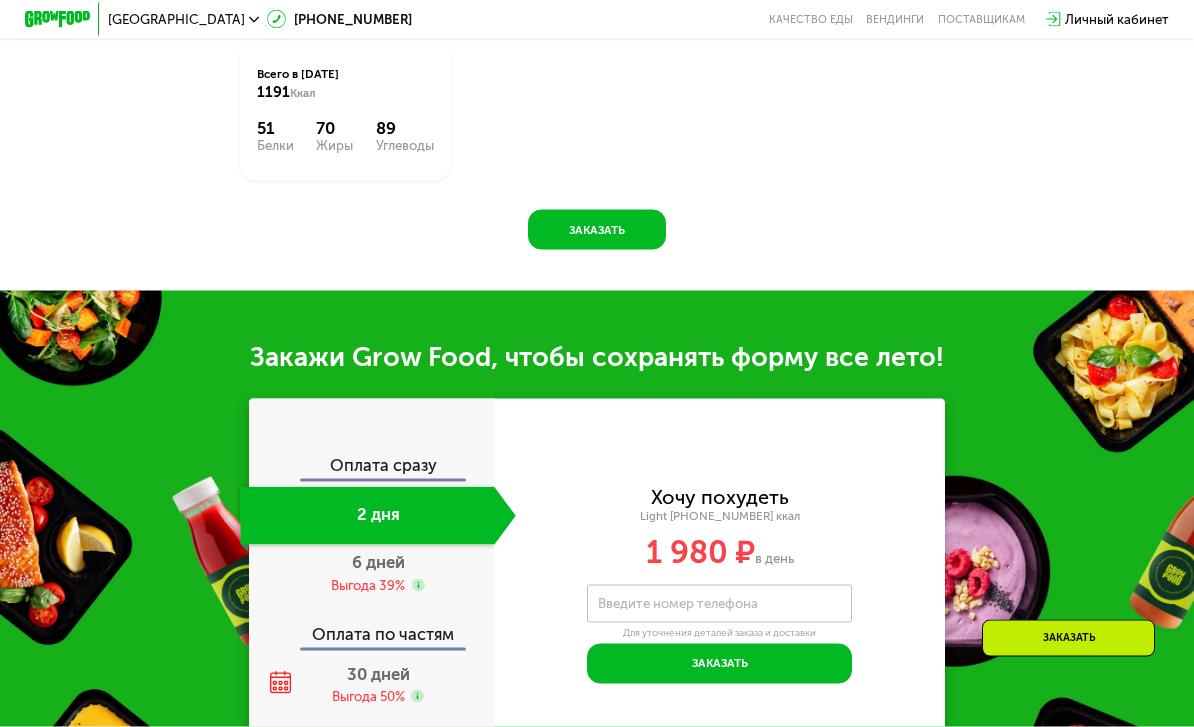 scroll, scrollTop: 1397, scrollLeft: 0, axis: vertical 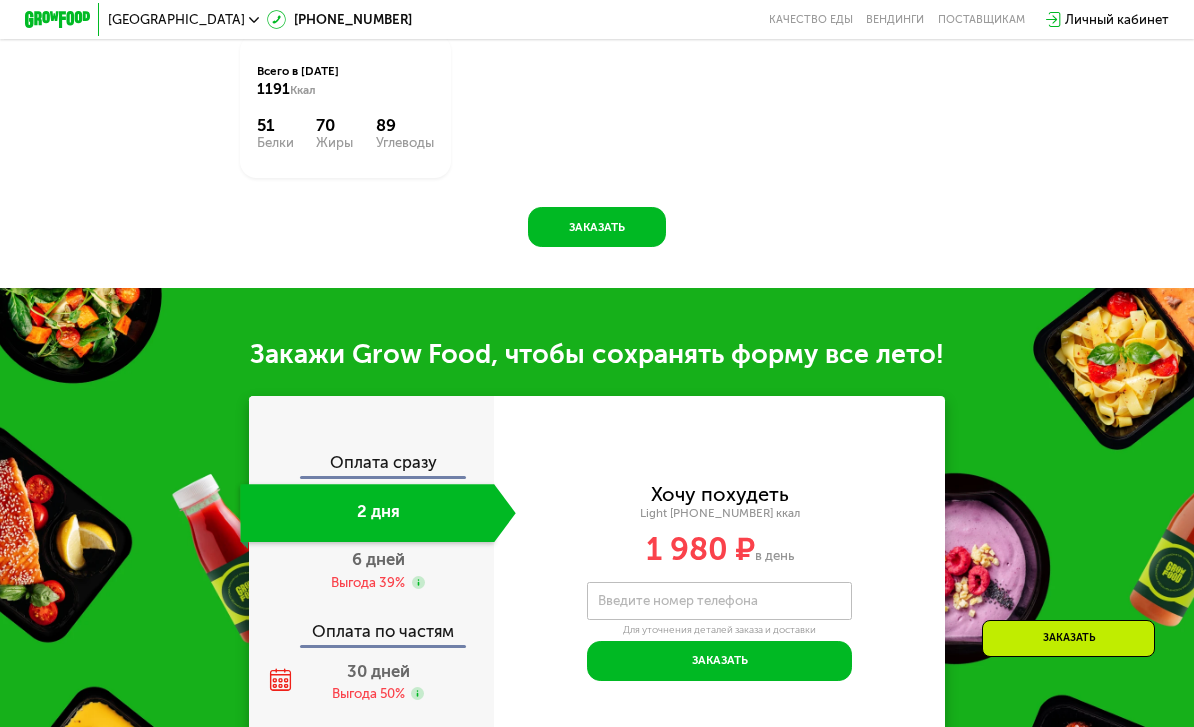 click on "6 дней Выгода 39%" at bounding box center [377, 571] 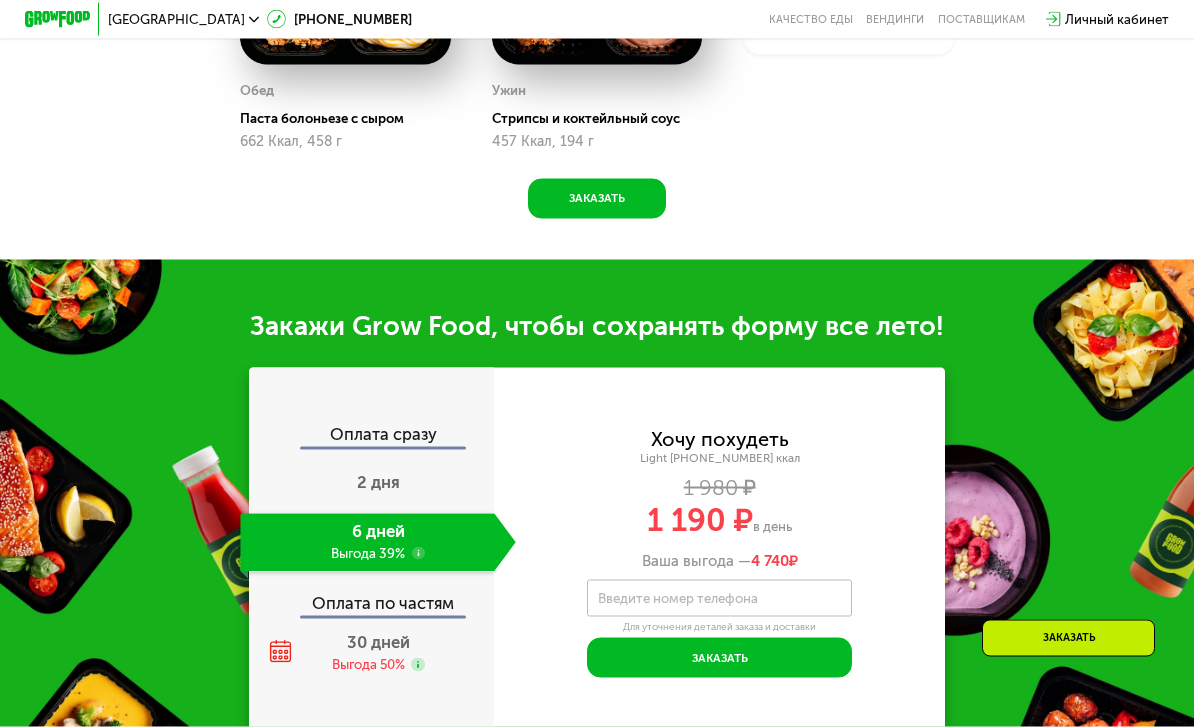scroll, scrollTop: 1541, scrollLeft: 0, axis: vertical 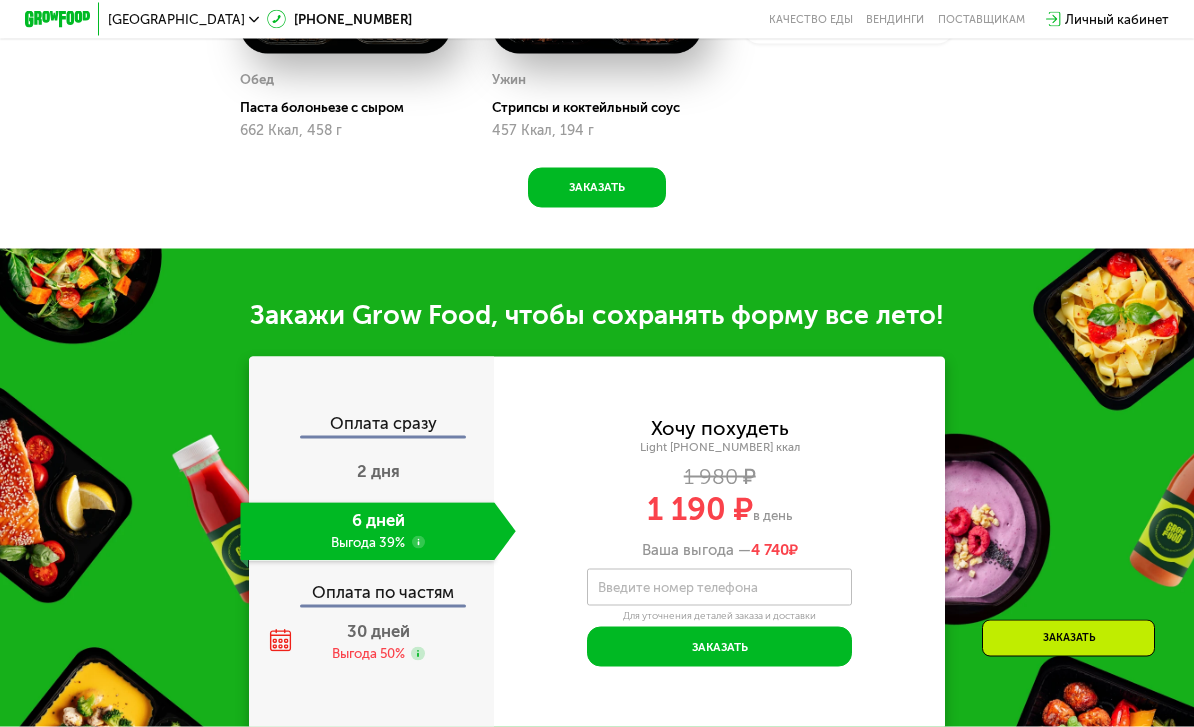 click on "2 дня" at bounding box center (377, 474) 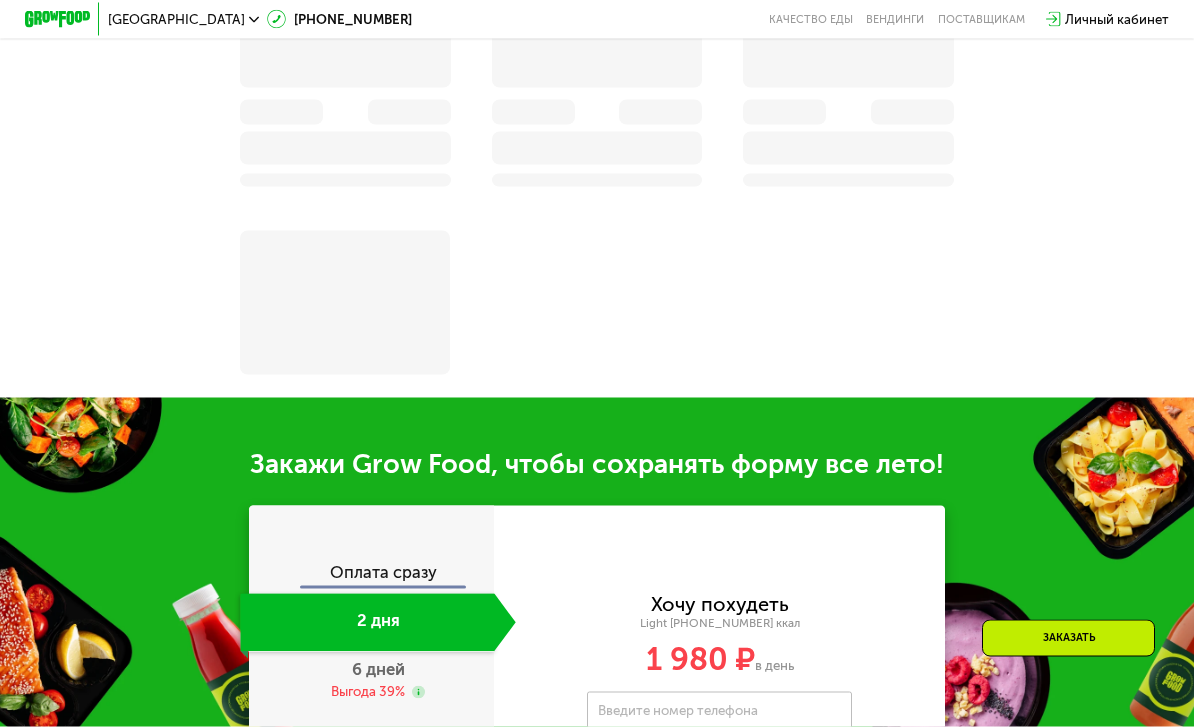 scroll, scrollTop: 1542, scrollLeft: 0, axis: vertical 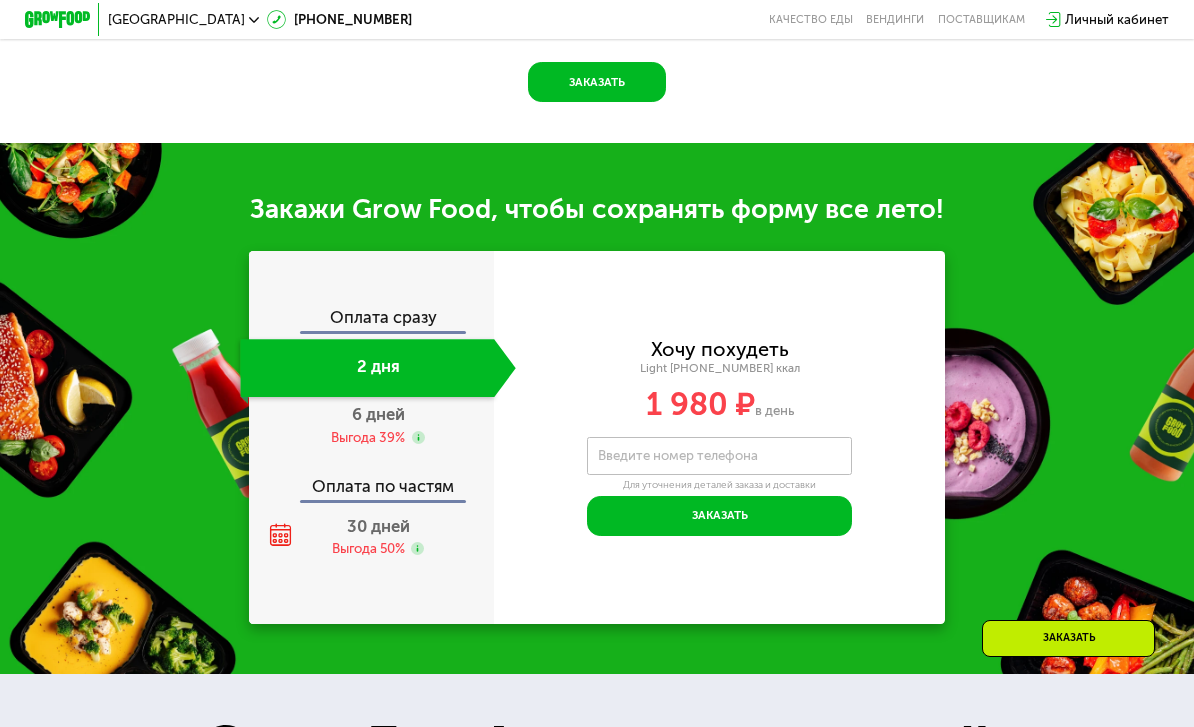 click on "6 дней Выгода 39%" at bounding box center [377, 426] 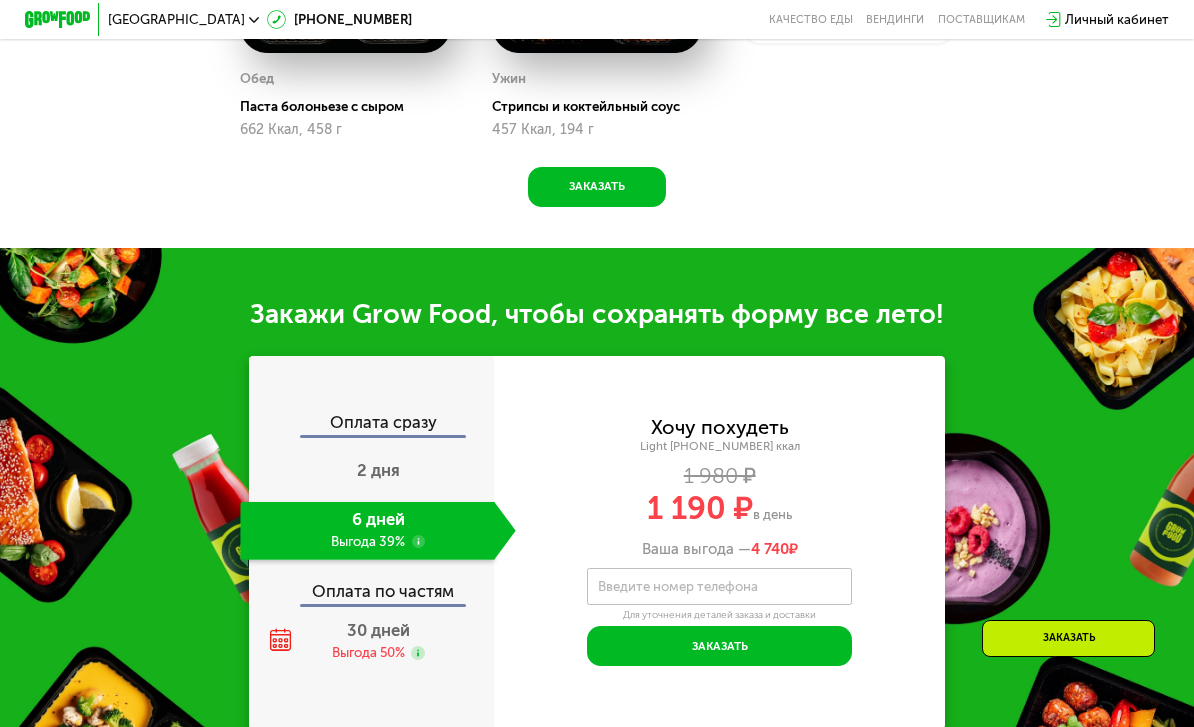 click on "2 дня" at bounding box center [377, 473] 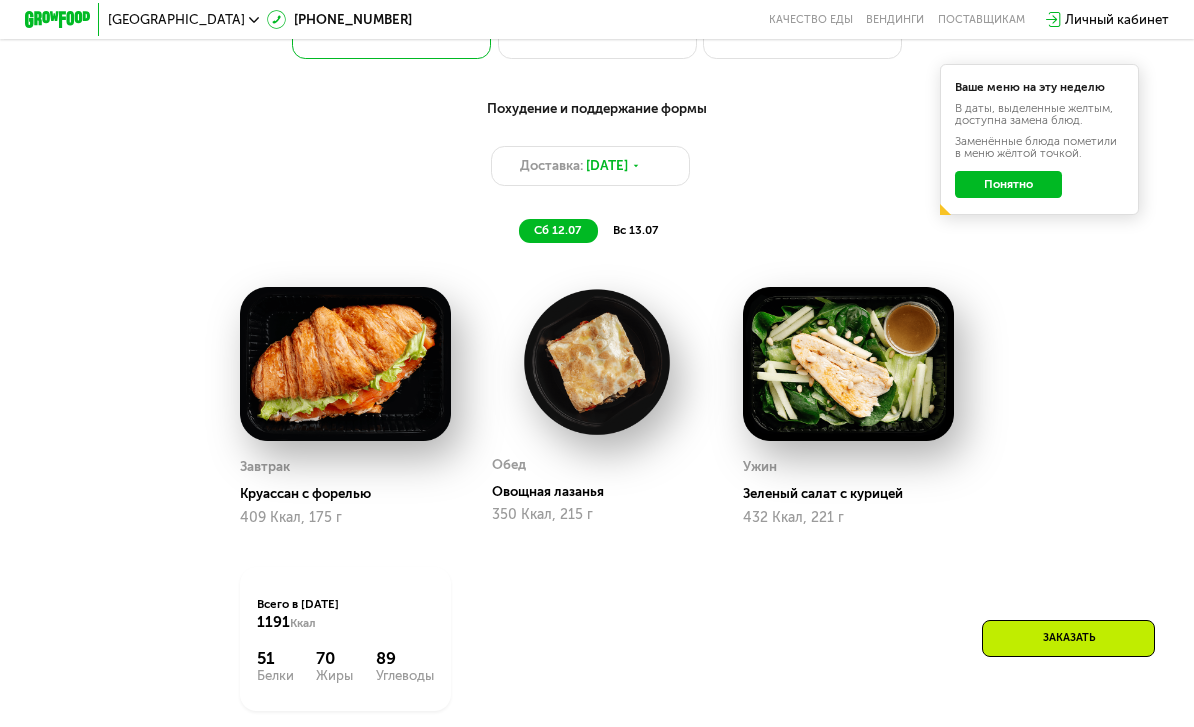 scroll, scrollTop: 858, scrollLeft: 0, axis: vertical 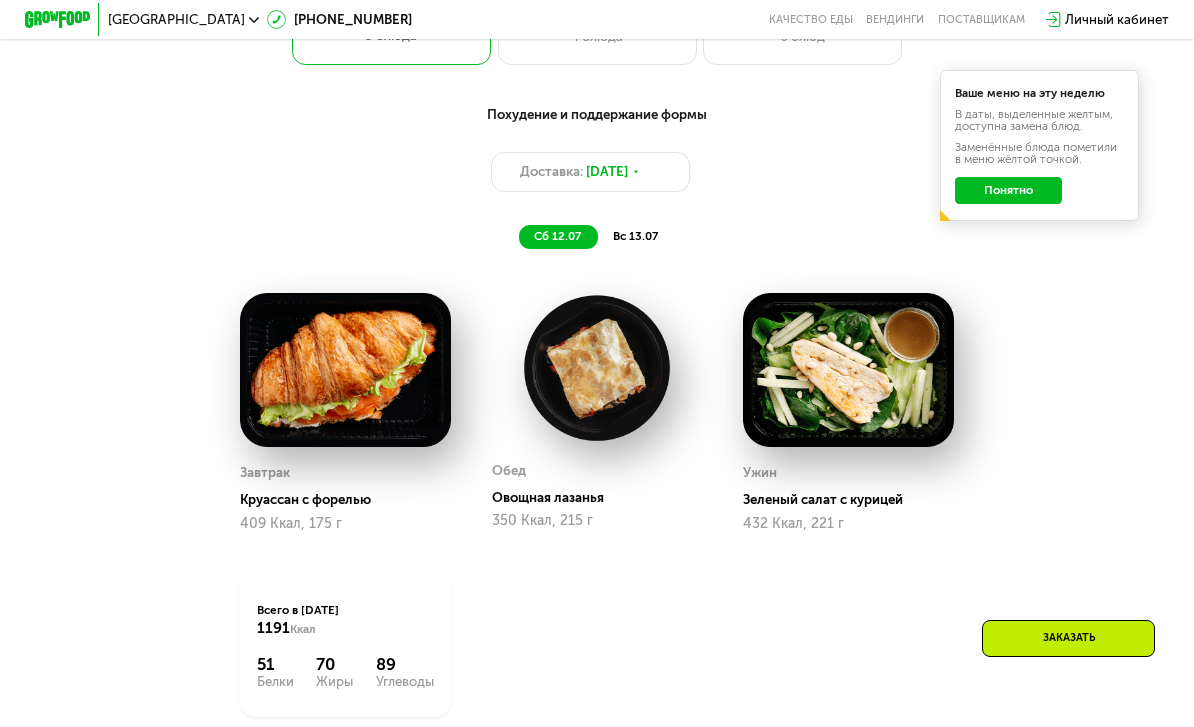 click on "вс 13.07" at bounding box center (635, 236) 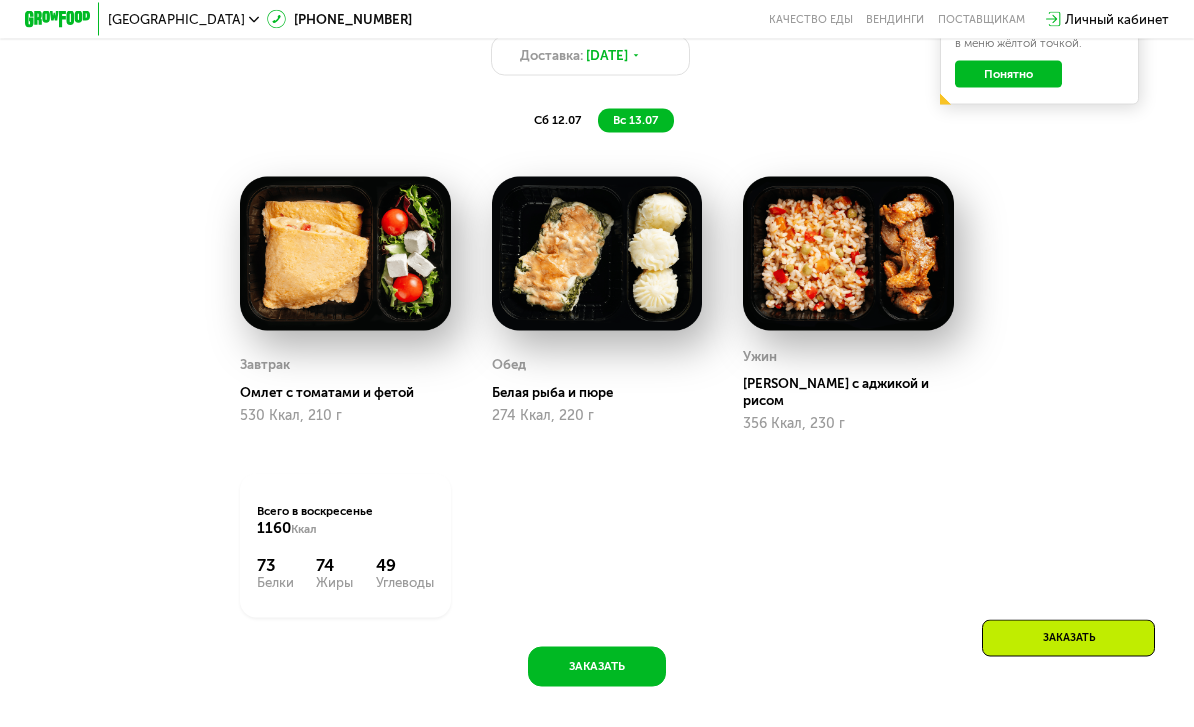 scroll, scrollTop: 975, scrollLeft: 0, axis: vertical 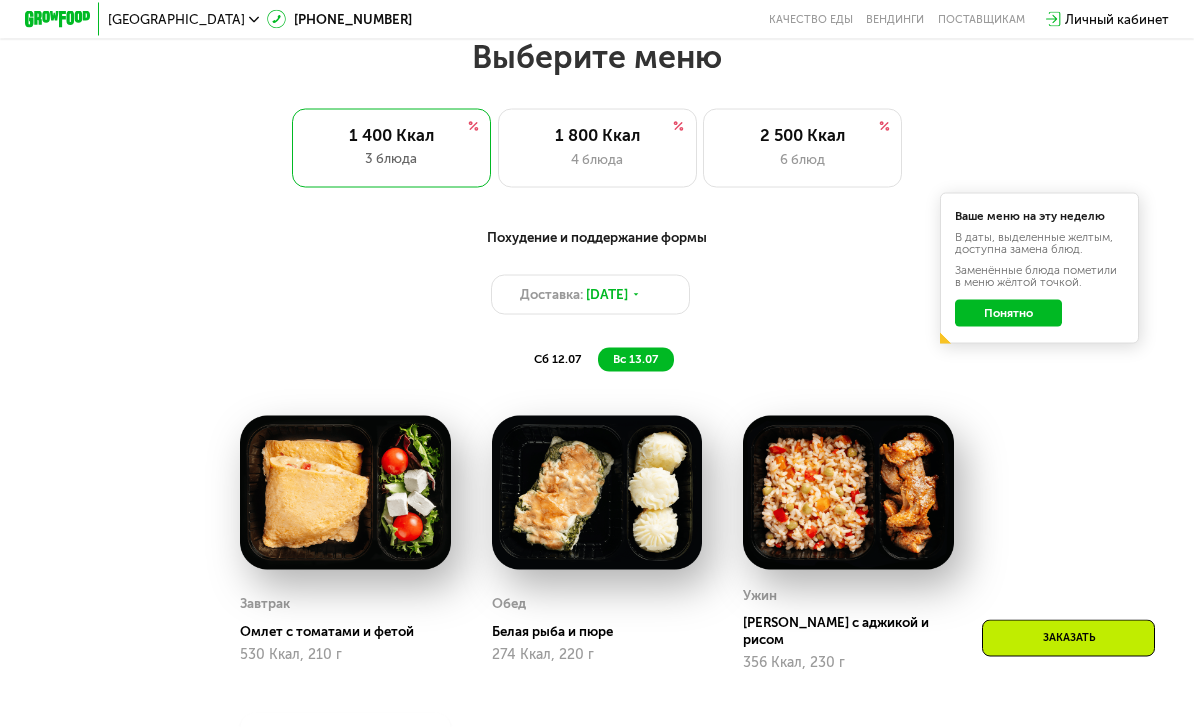click on "1 800 Ккал 4 блюда" 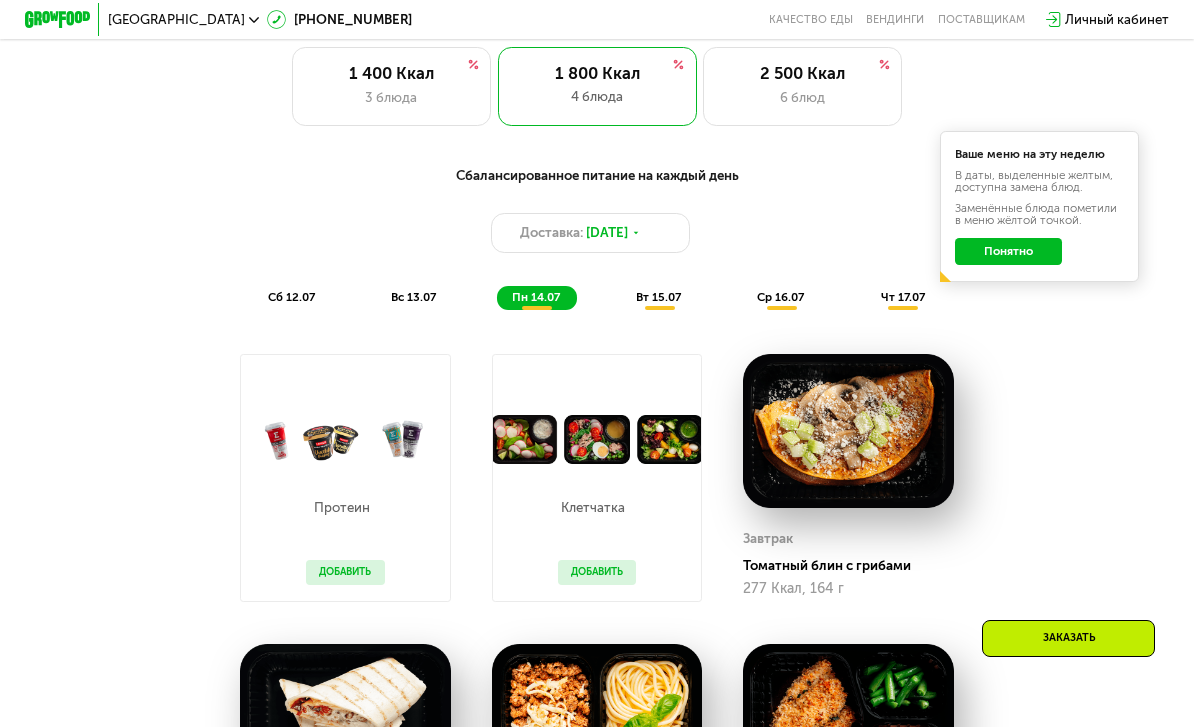 scroll, scrollTop: 782, scrollLeft: 0, axis: vertical 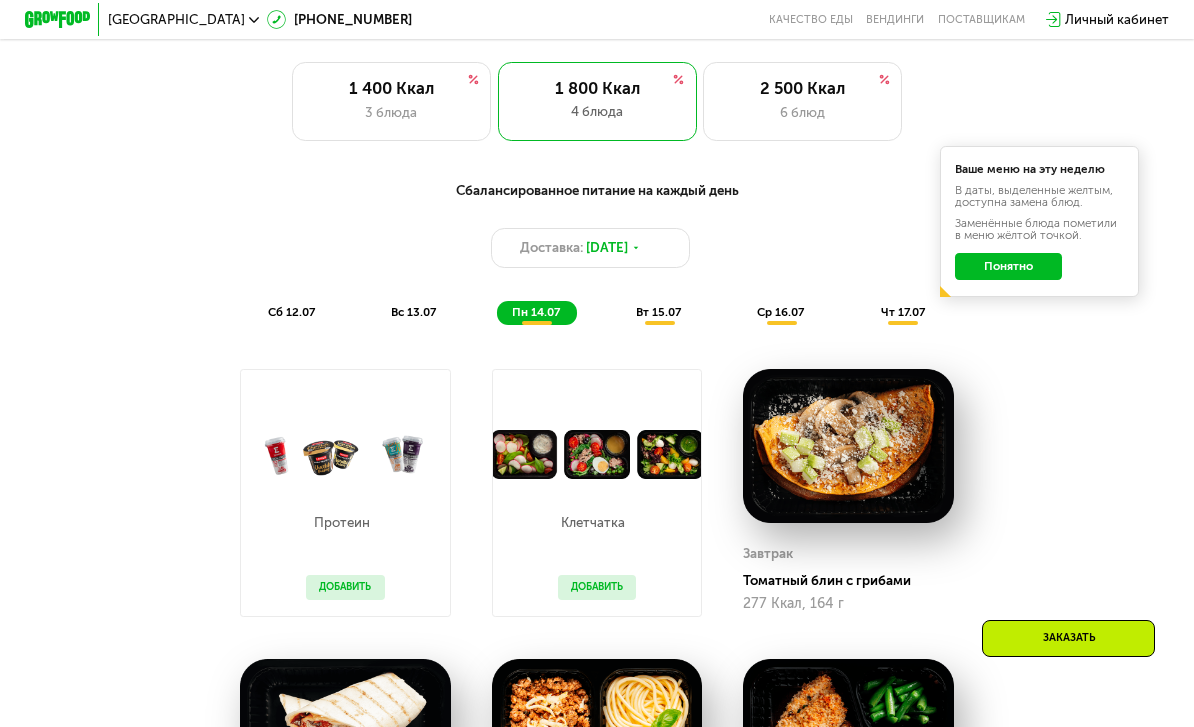 click on "сб 12.07" at bounding box center [291, 312] 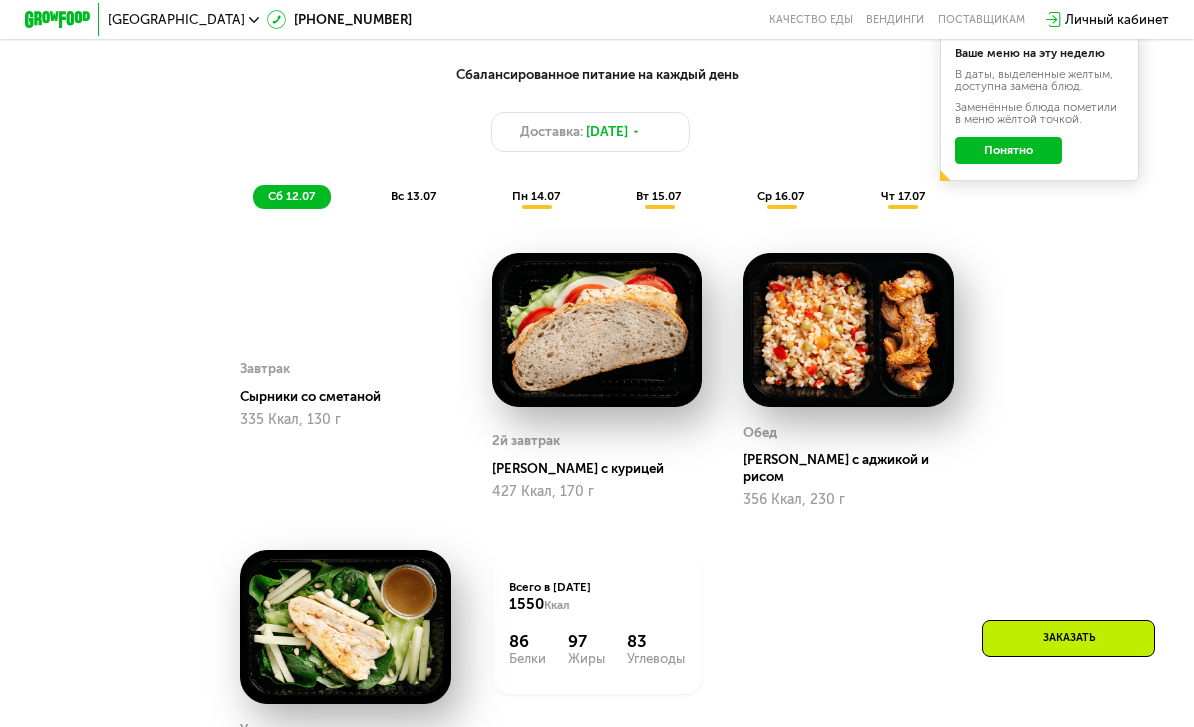 scroll, scrollTop: 922, scrollLeft: 0, axis: vertical 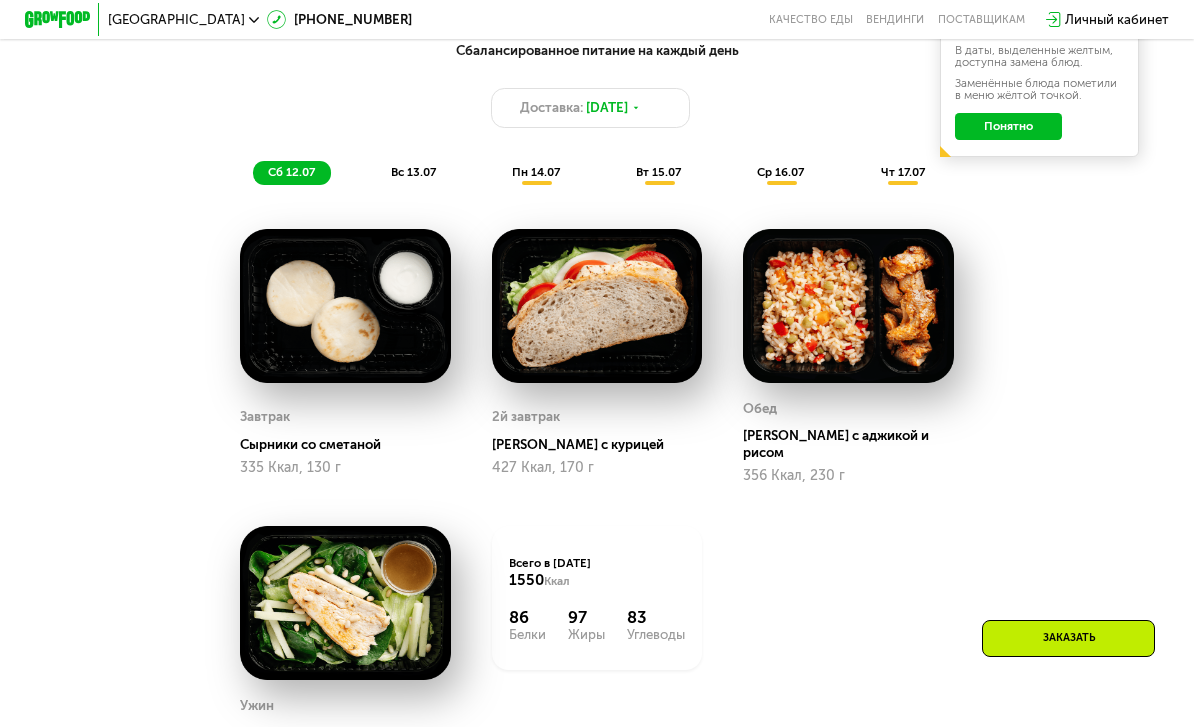 click on "вс 13.07" 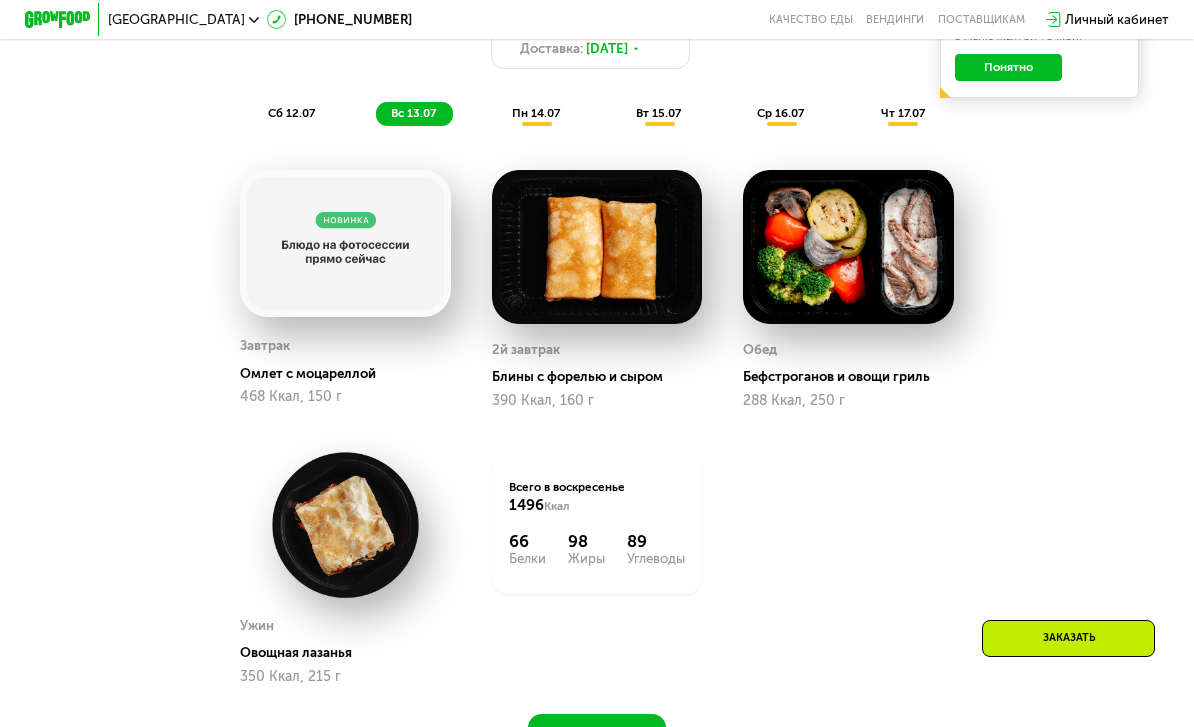 scroll, scrollTop: 979, scrollLeft: 0, axis: vertical 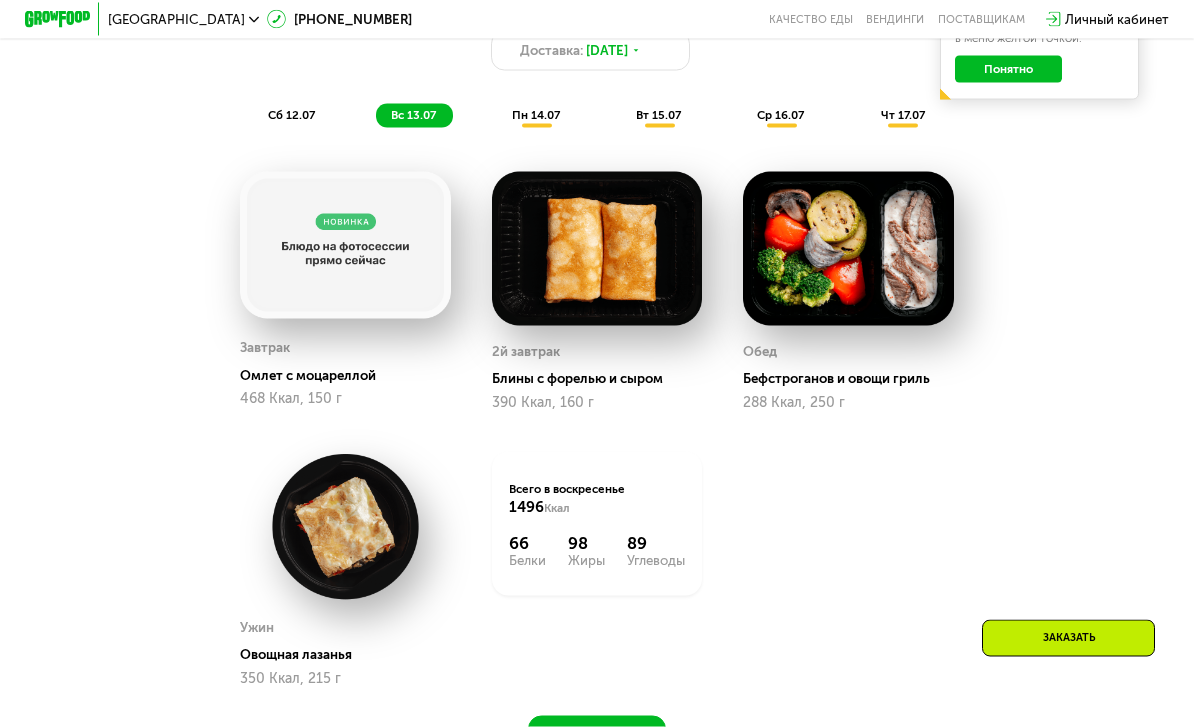 click on "Сбалансированное питание на каждый день Доставка: [DATE] сб 12.07 вс 13.07 пн 14.07 вт 15.07 ср 16.07 чт 17.07" at bounding box center (597, 55) 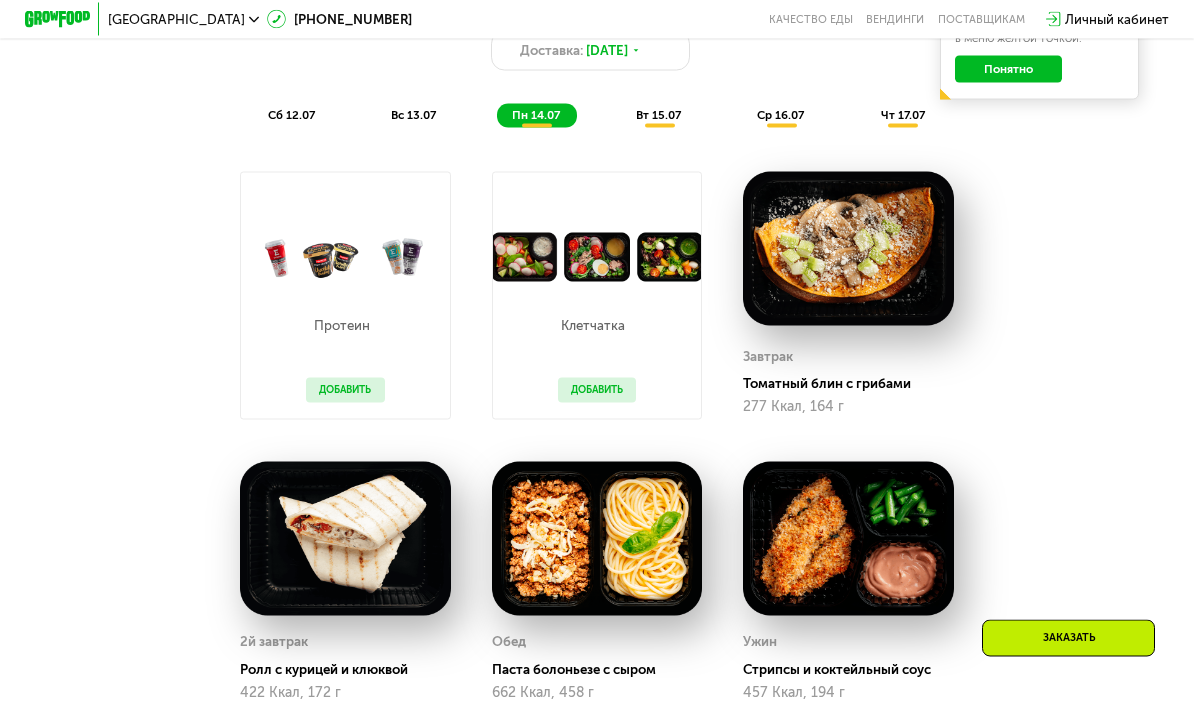 scroll, scrollTop: 980, scrollLeft: 0, axis: vertical 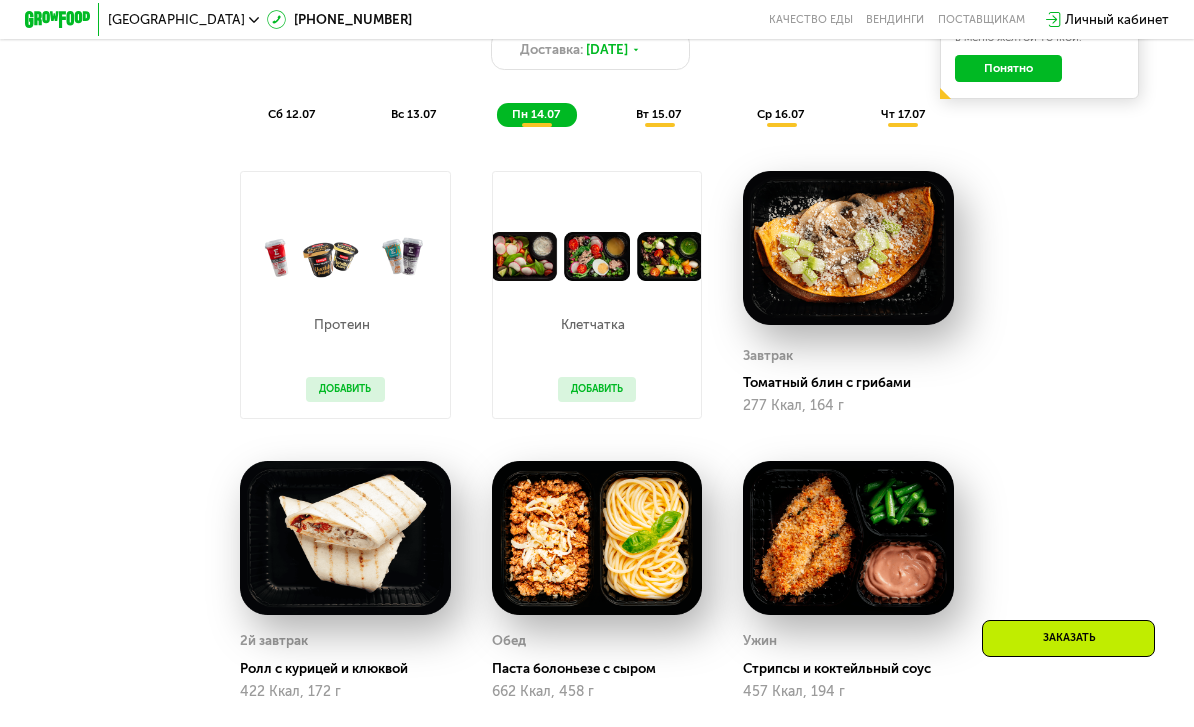 click on "вт 15.07" at bounding box center (658, 114) 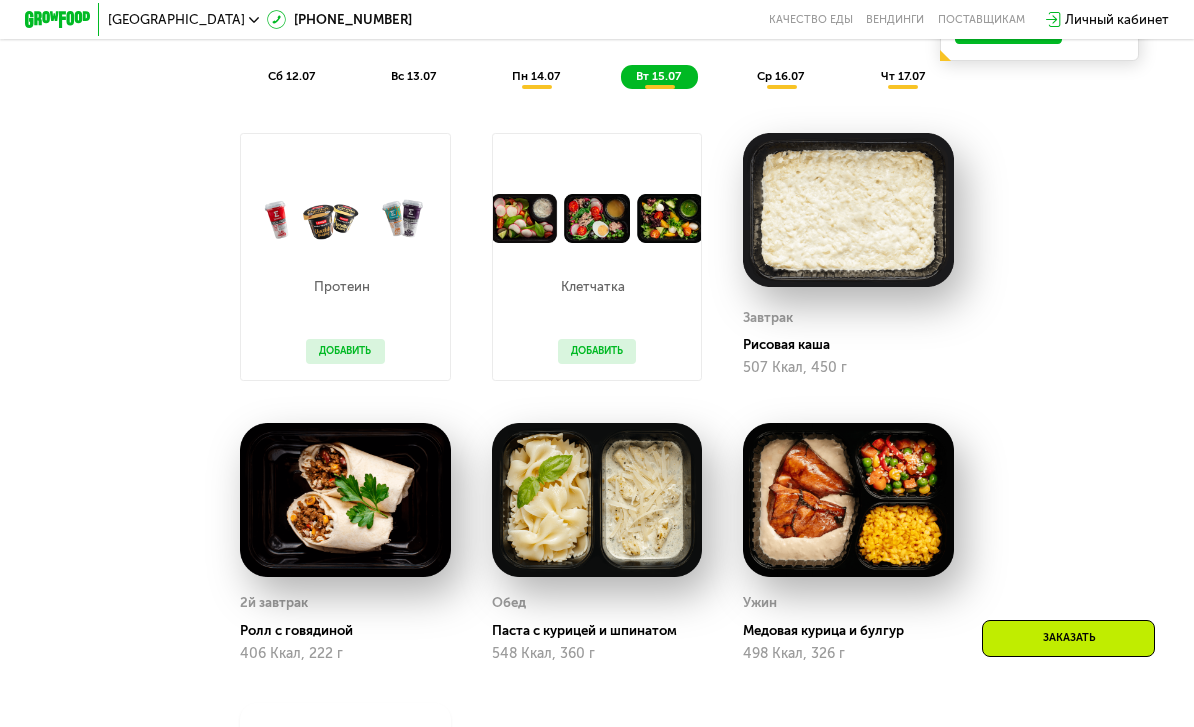 scroll, scrollTop: 1019, scrollLeft: 0, axis: vertical 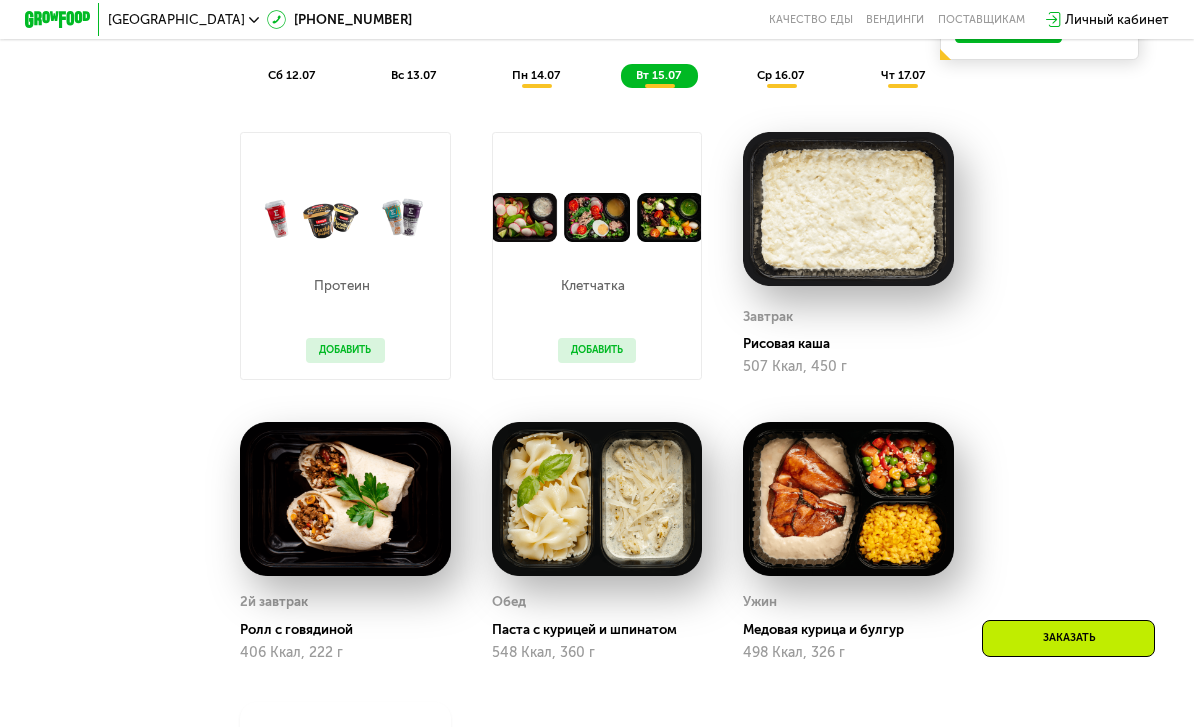 click on "ср 16.07" 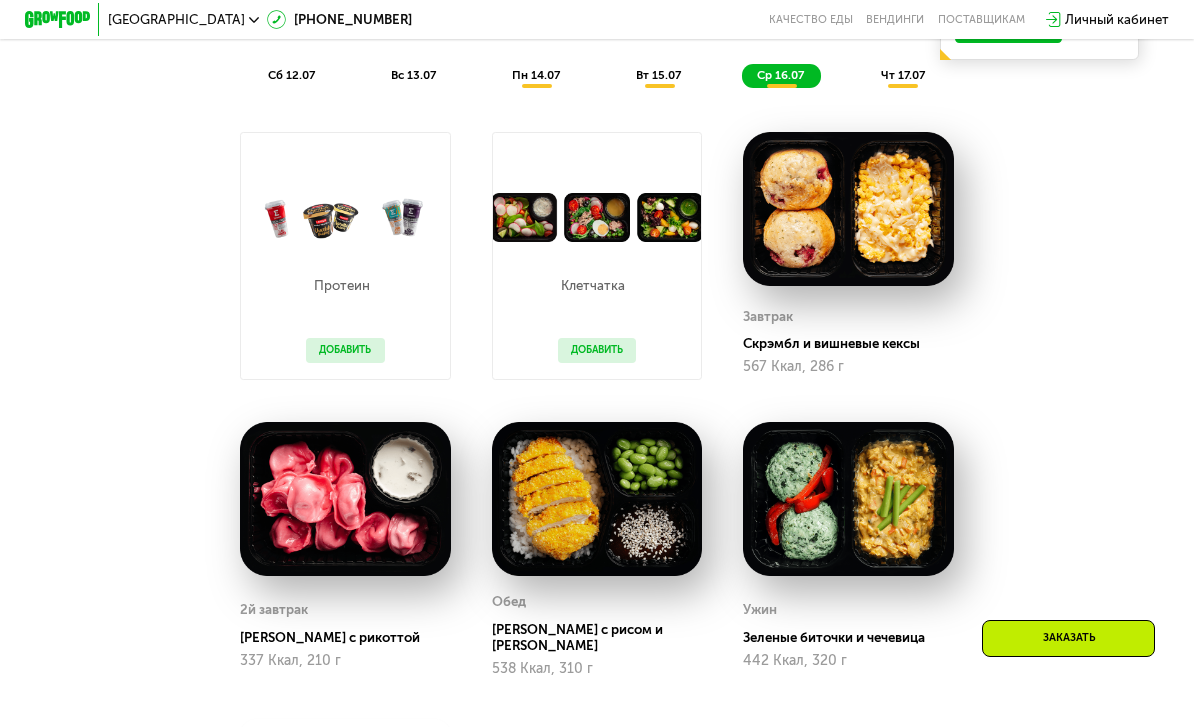 click on "Сбалансированное питание на каждый день Доставка: [DATE] сб 12.07 вс 13.07 пн 14.07 вт 15.07 ср 16.07 чт 17.07" at bounding box center (597, 15) 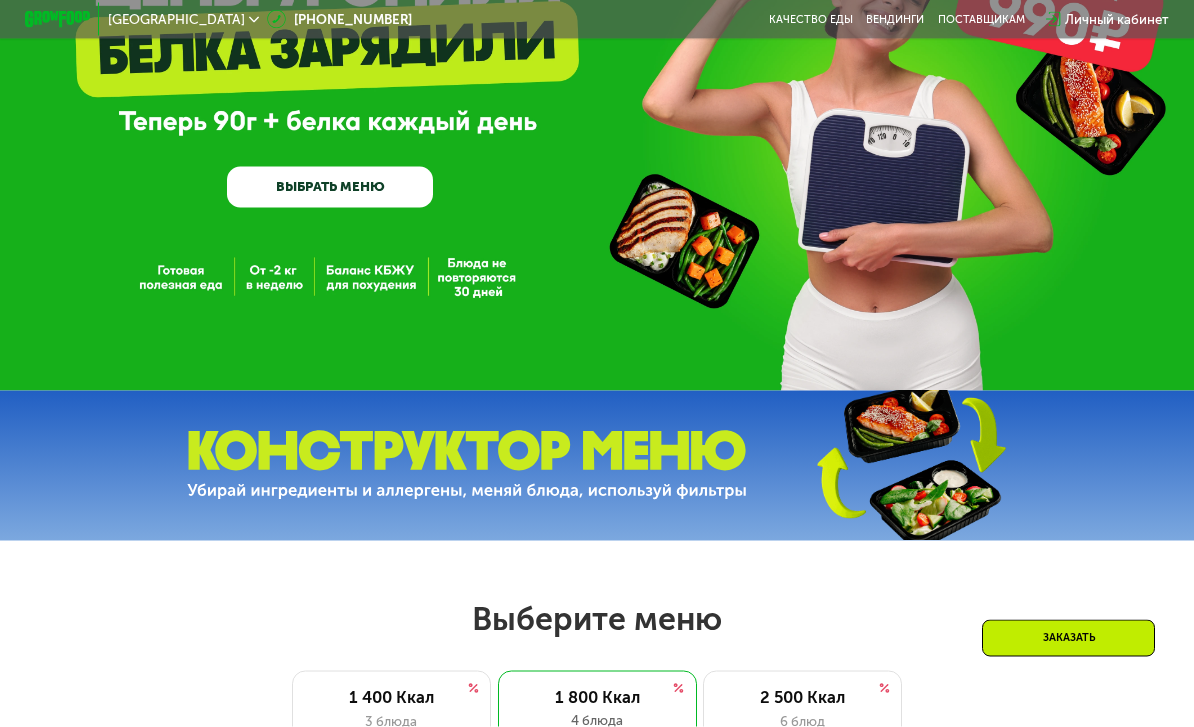 scroll, scrollTop: 213, scrollLeft: 0, axis: vertical 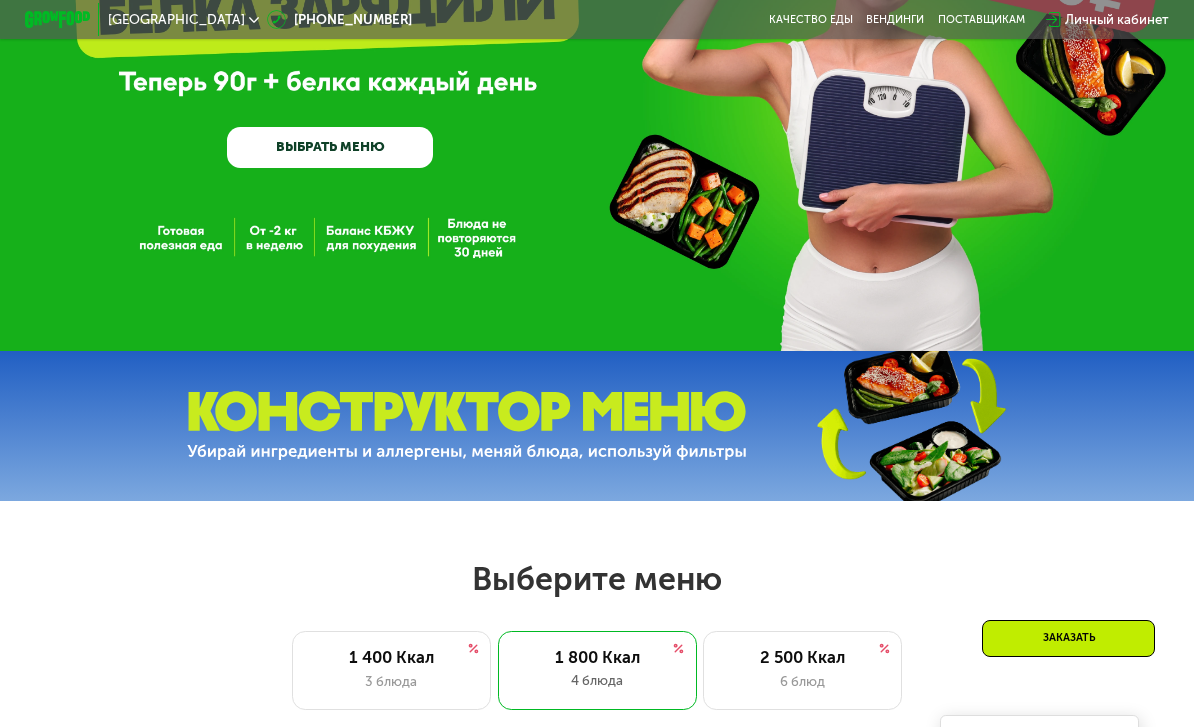 click on "2 500 Ккал" at bounding box center [803, 658] 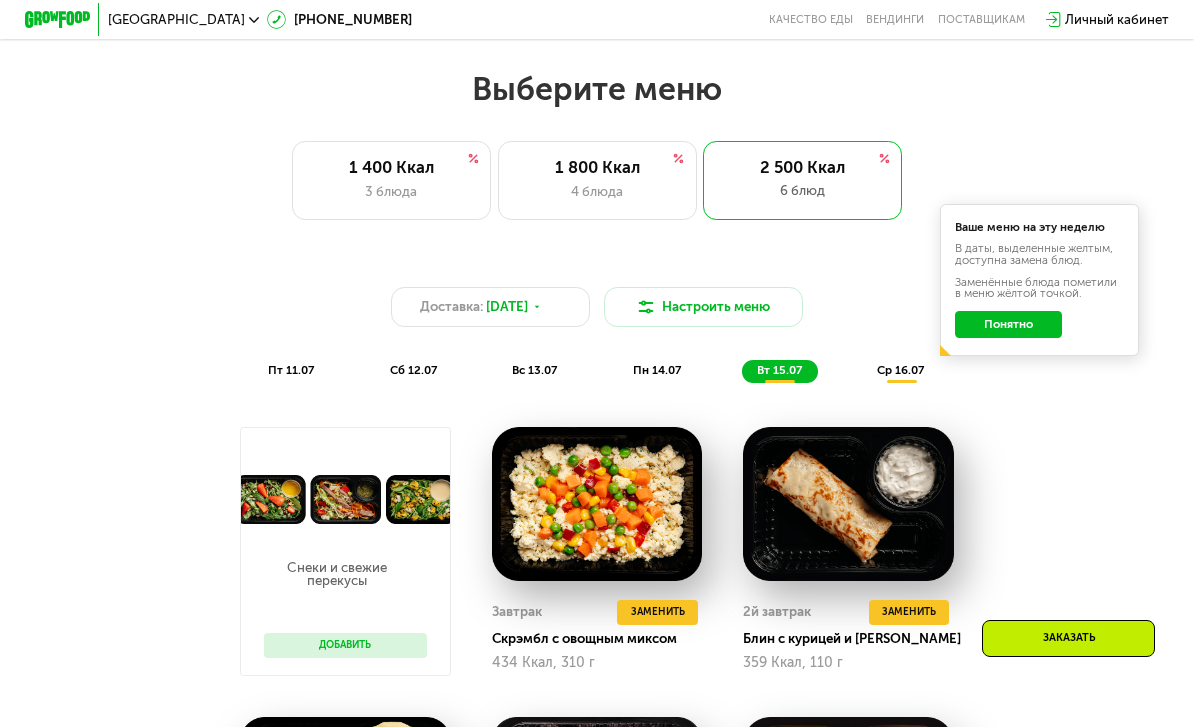 scroll, scrollTop: 654, scrollLeft: 0, axis: vertical 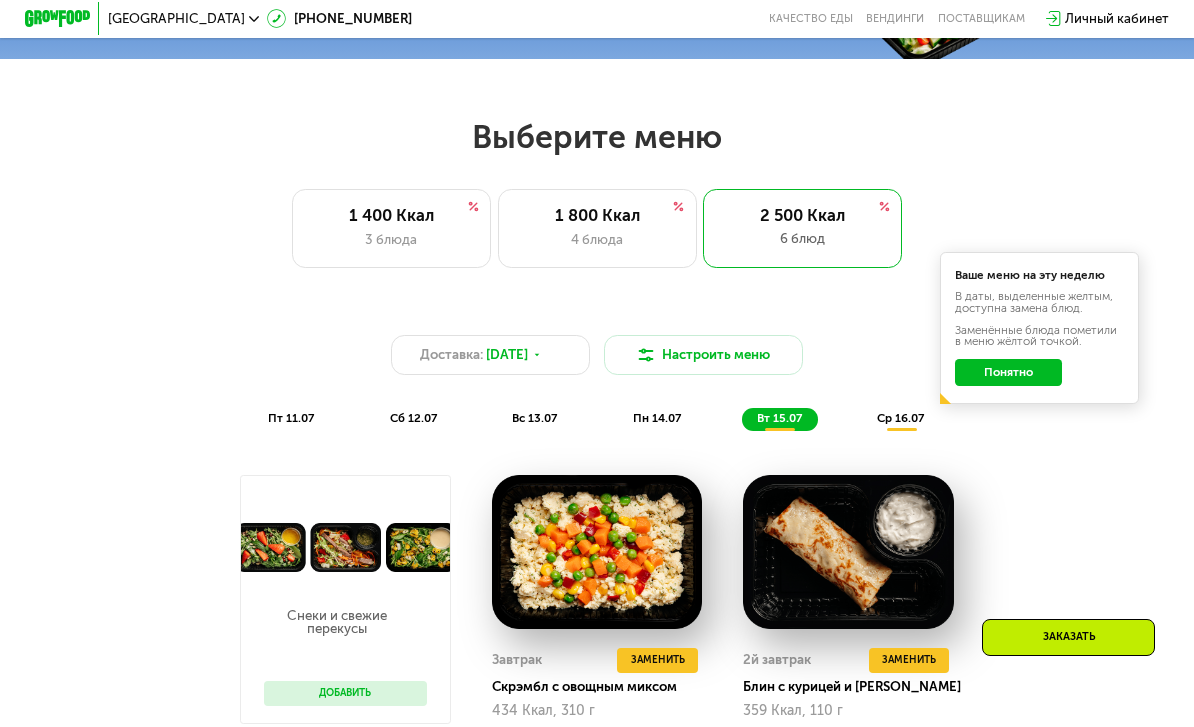 click on "пт 11.07" 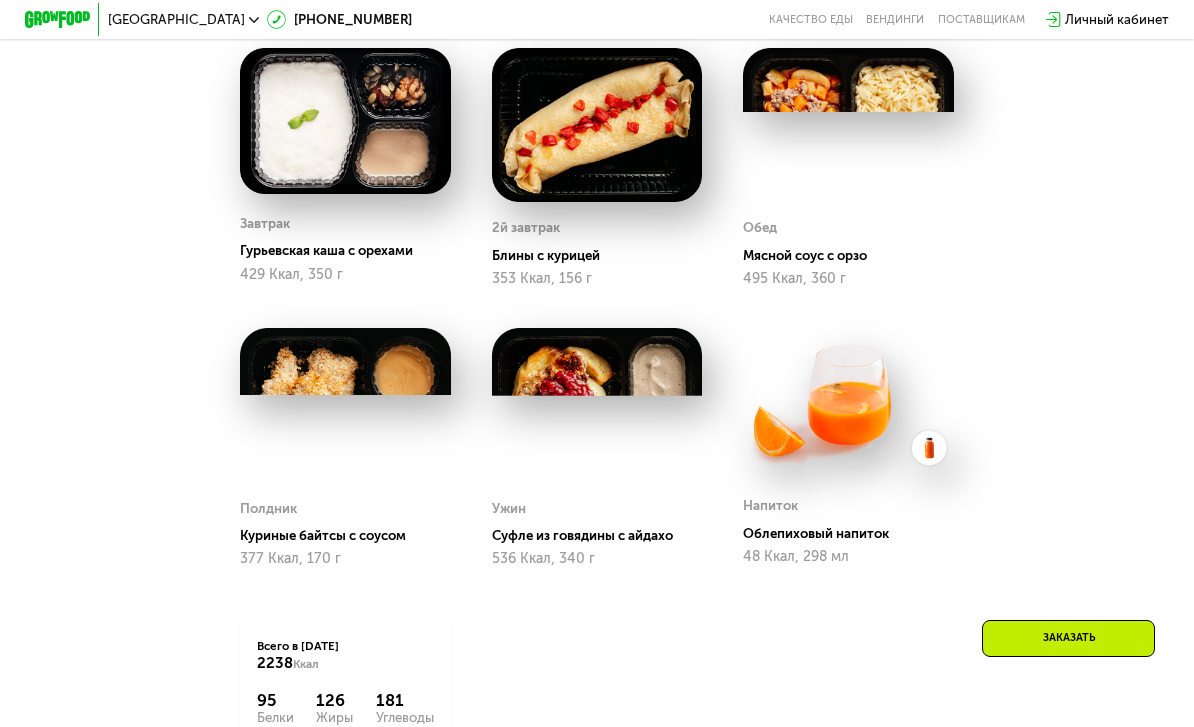 scroll, scrollTop: 991, scrollLeft: 0, axis: vertical 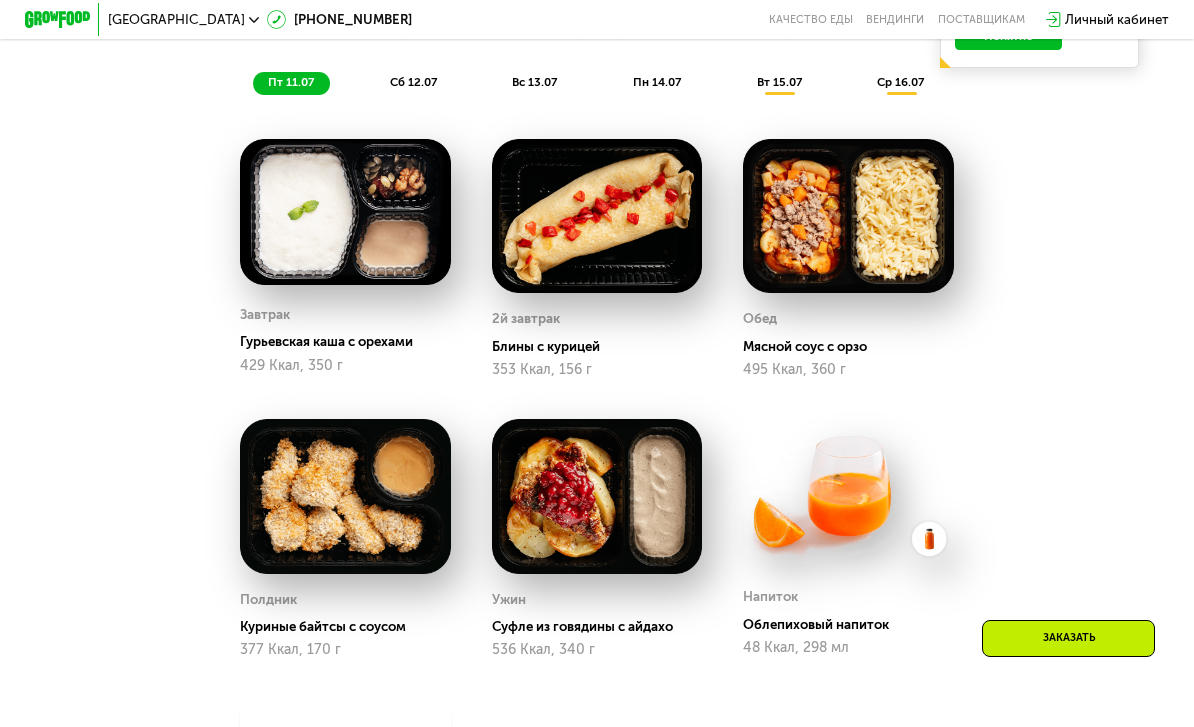 click on "сб 12.07" 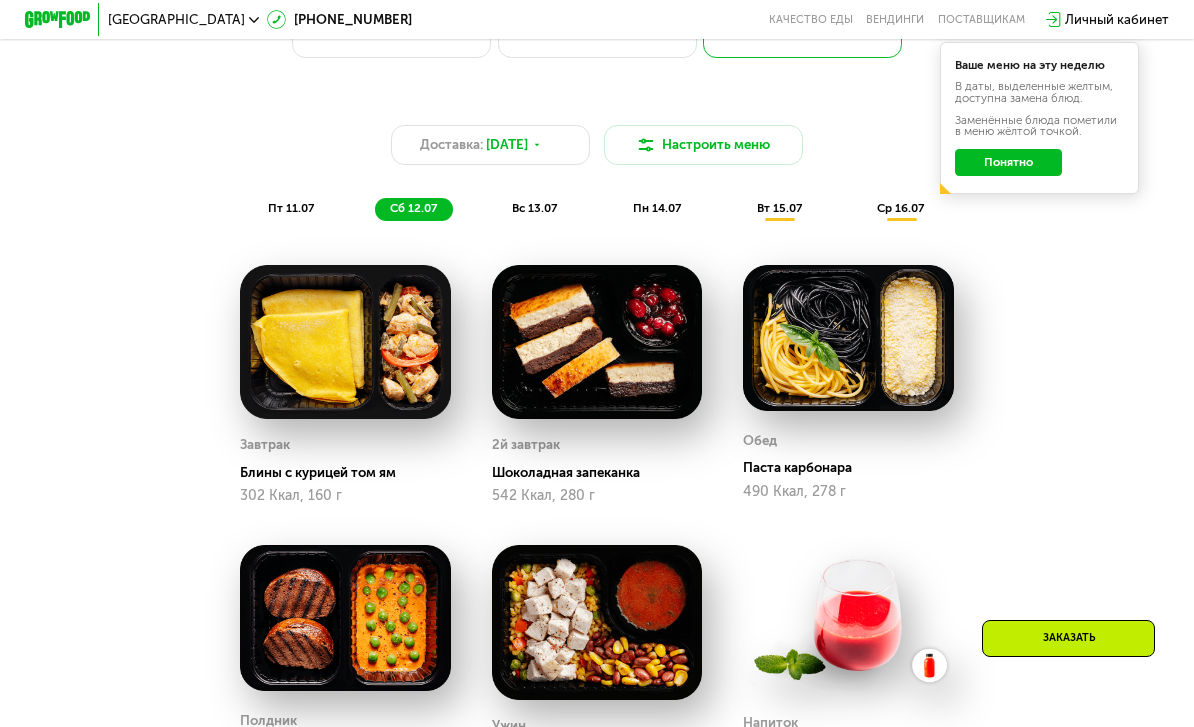 scroll, scrollTop: 864, scrollLeft: 0, axis: vertical 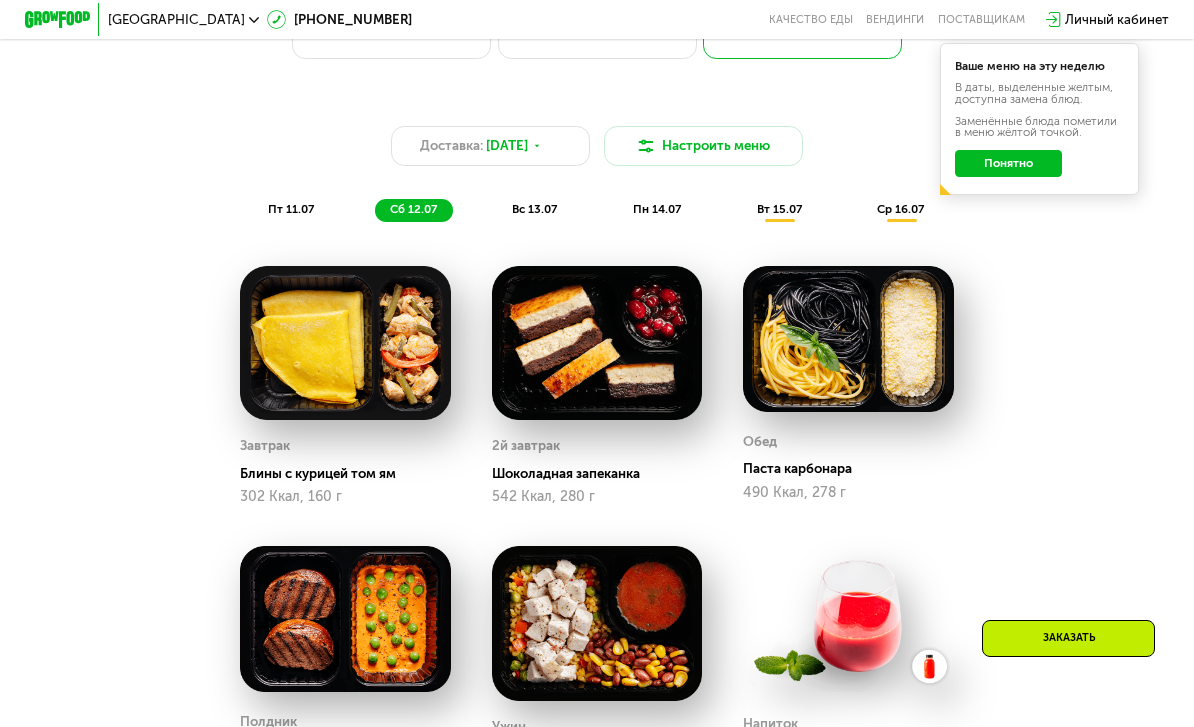 click on "Доставка: [DATE]" at bounding box center [490, 146] 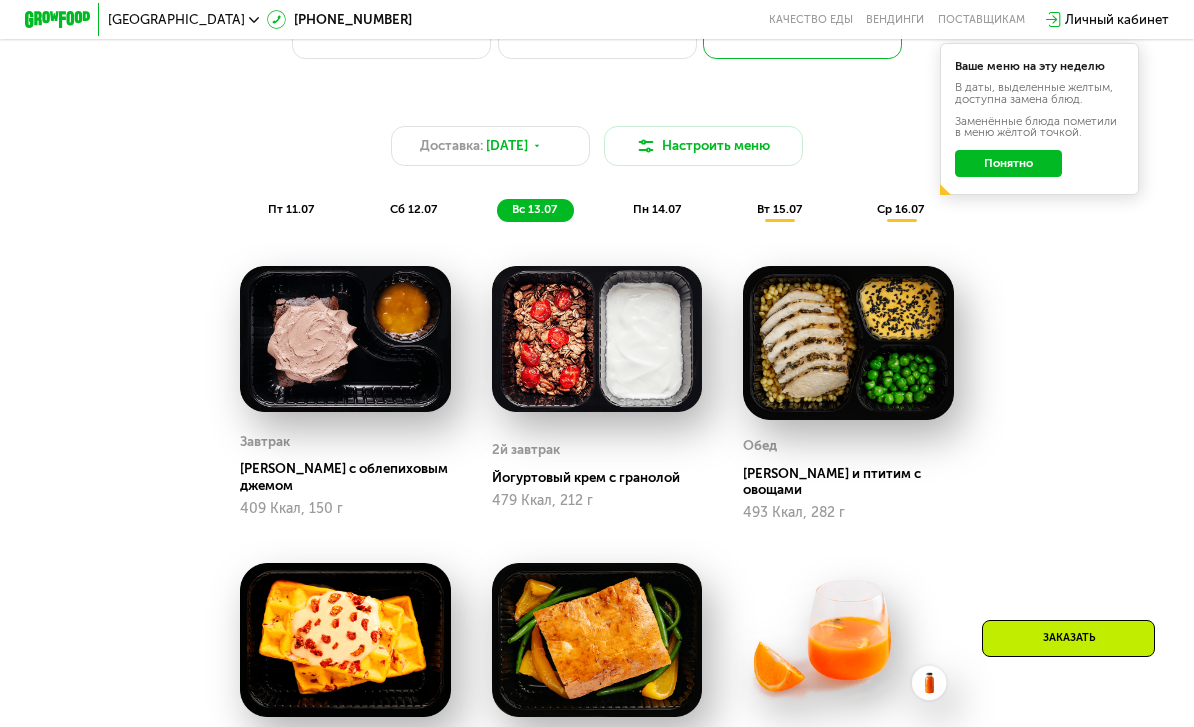 click on "вс 13.07" 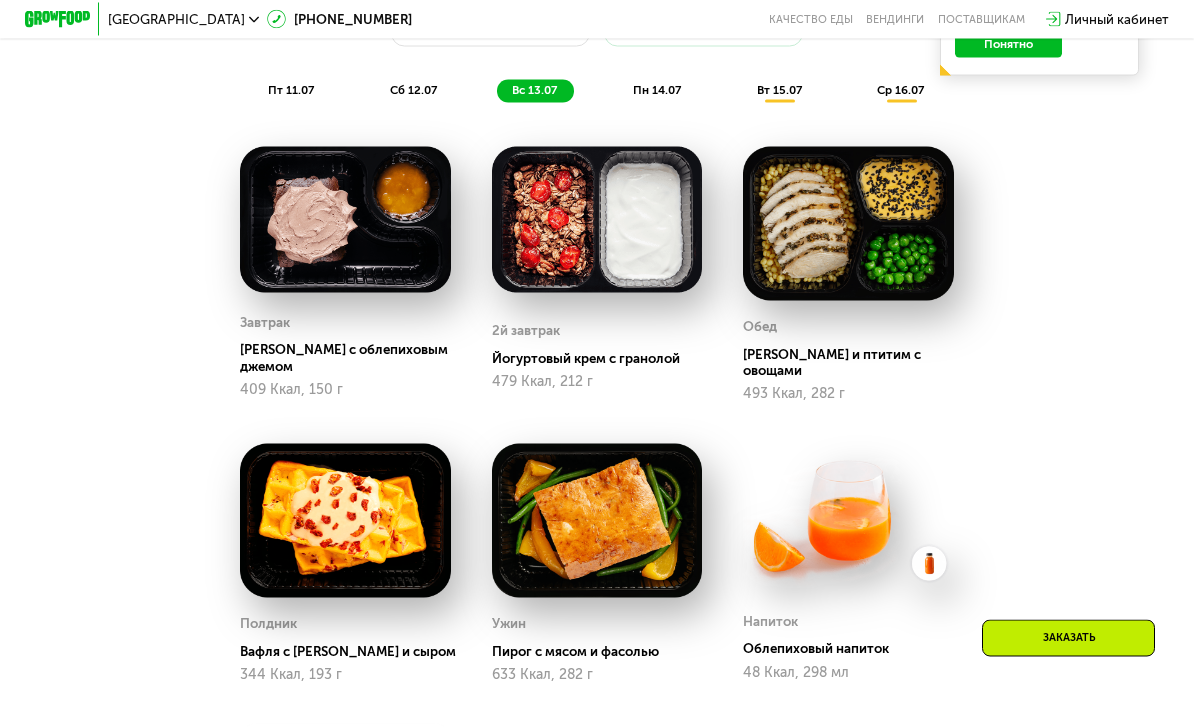 scroll, scrollTop: 982, scrollLeft: 0, axis: vertical 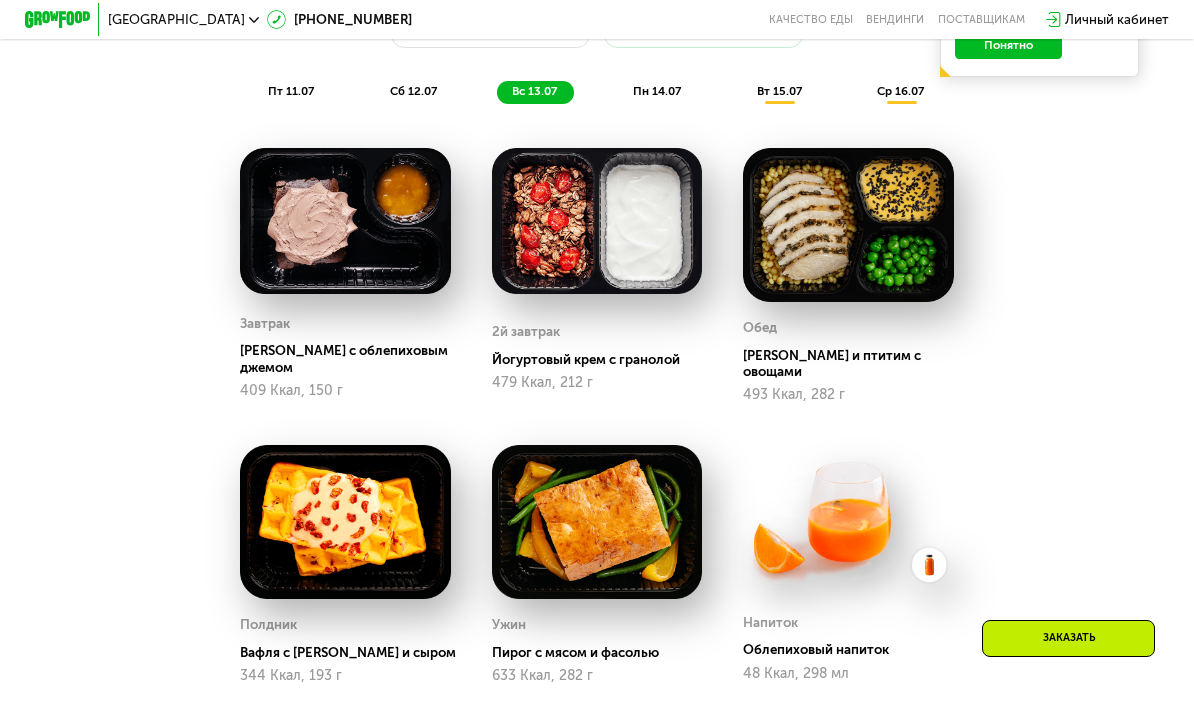 click on "пн 14.07" at bounding box center (657, 91) 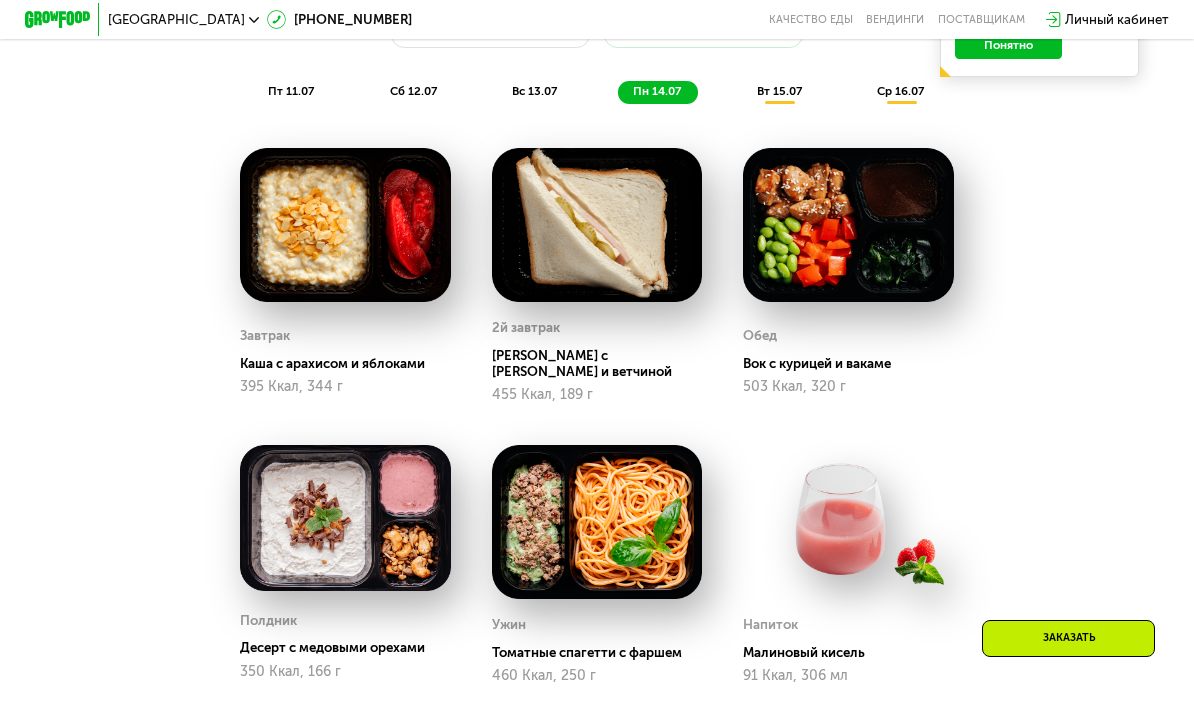 click on "пн 14.07" at bounding box center (657, 91) 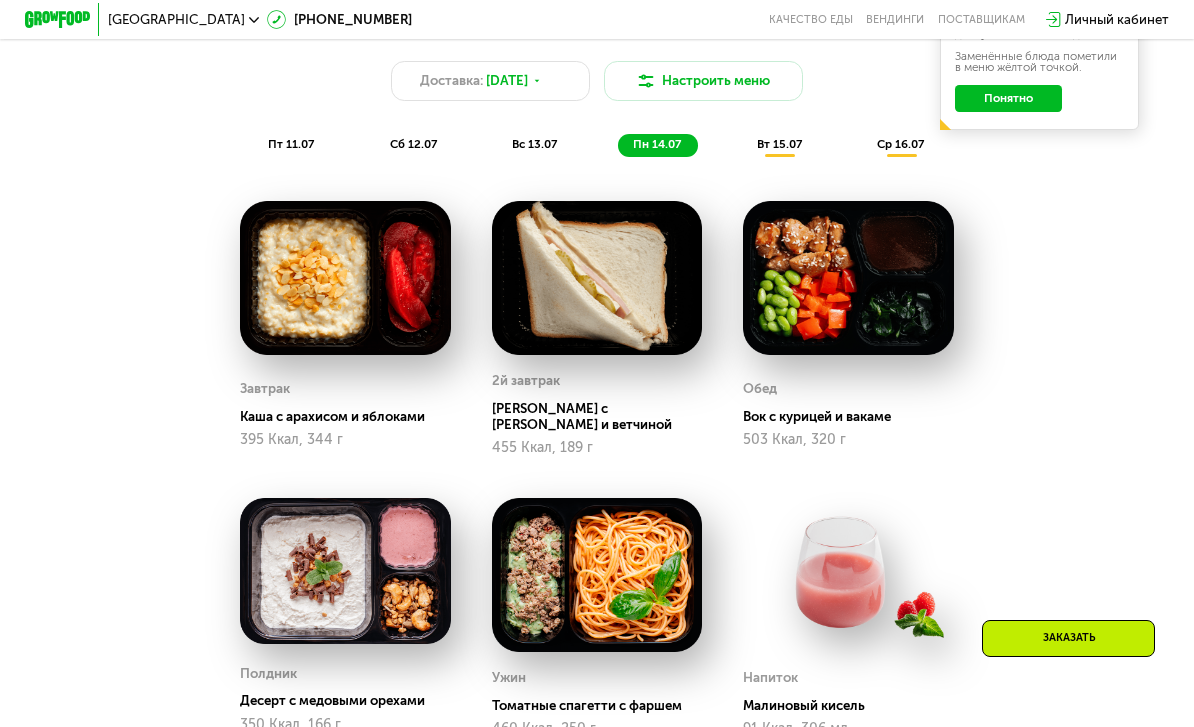 scroll, scrollTop: 919, scrollLeft: 0, axis: vertical 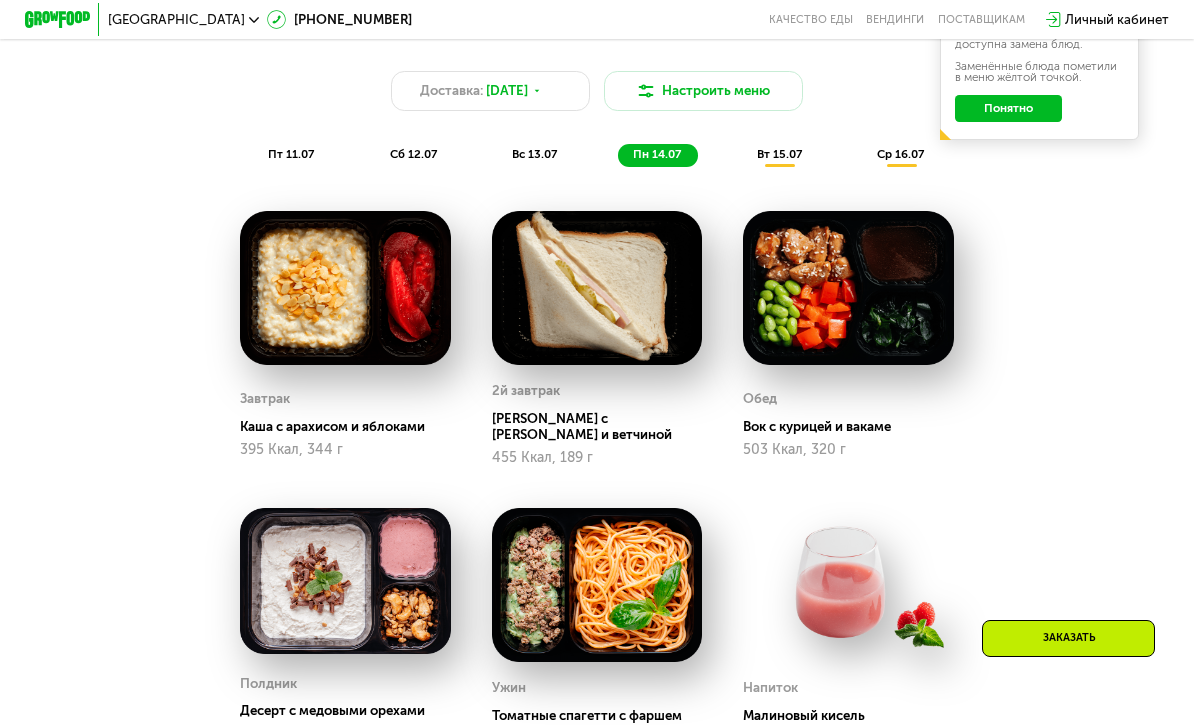 click on "вт 15.07" at bounding box center (779, 154) 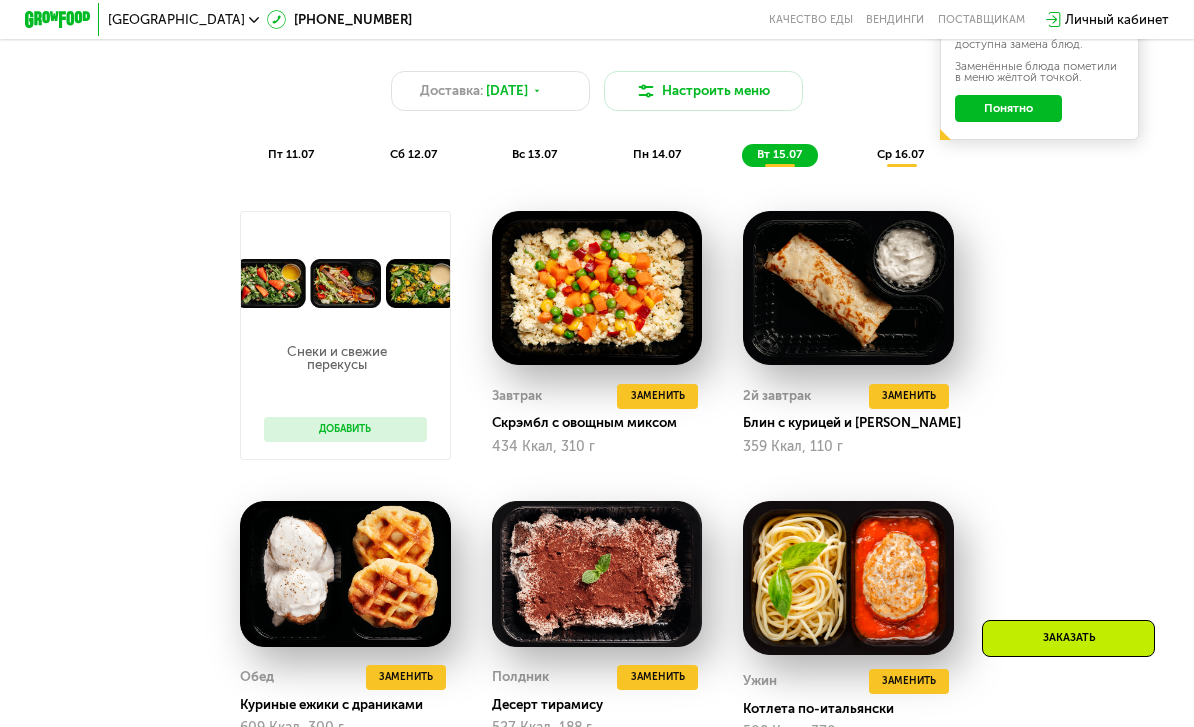 click on "ср 16.07" at bounding box center (900, 154) 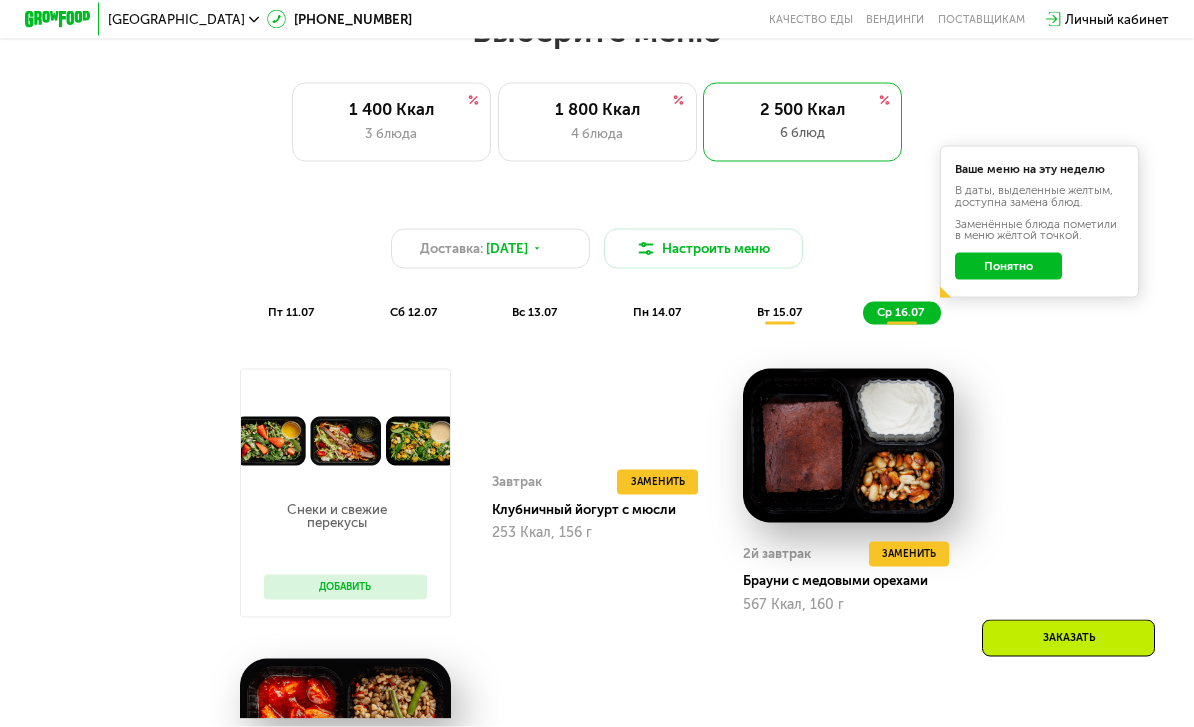 scroll, scrollTop: 752, scrollLeft: 0, axis: vertical 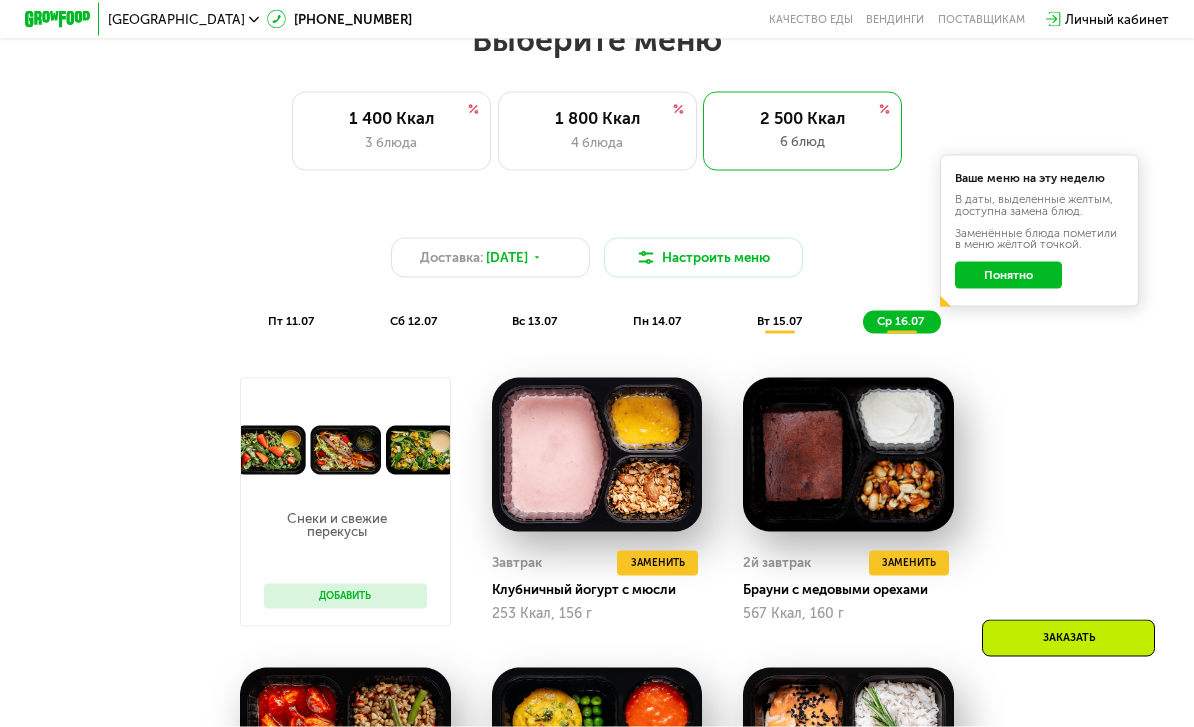 click on "пн 14.07" at bounding box center (657, 321) 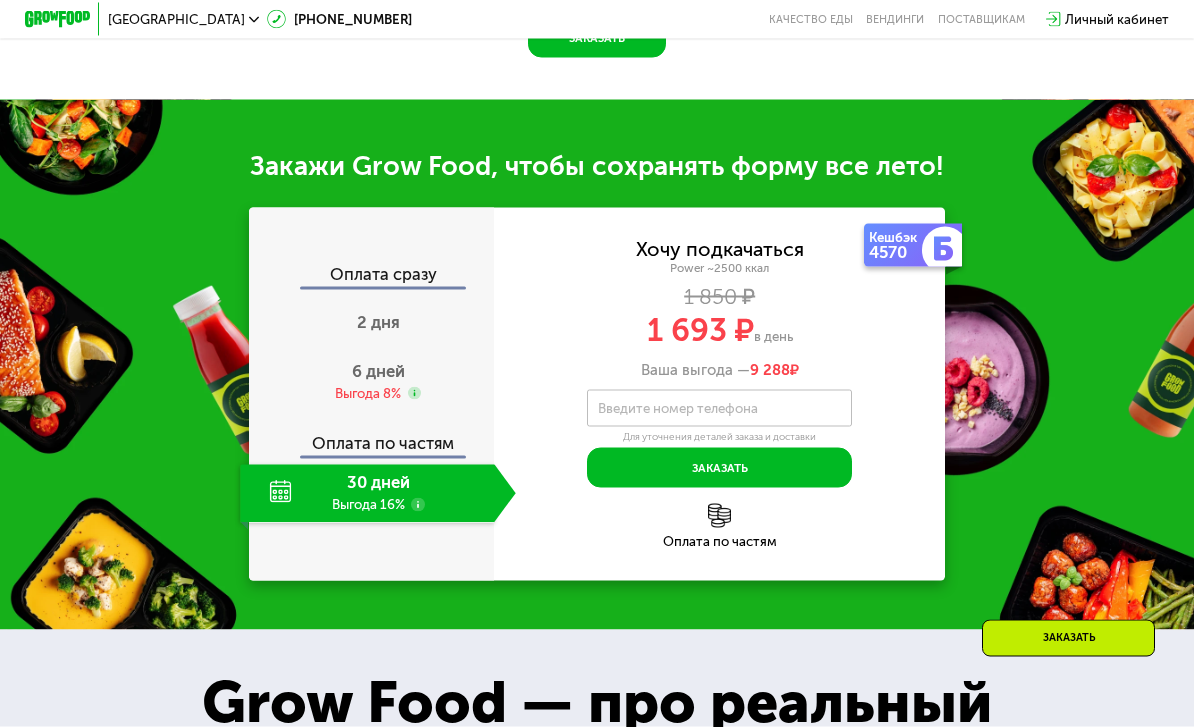 scroll, scrollTop: 1818, scrollLeft: 0, axis: vertical 